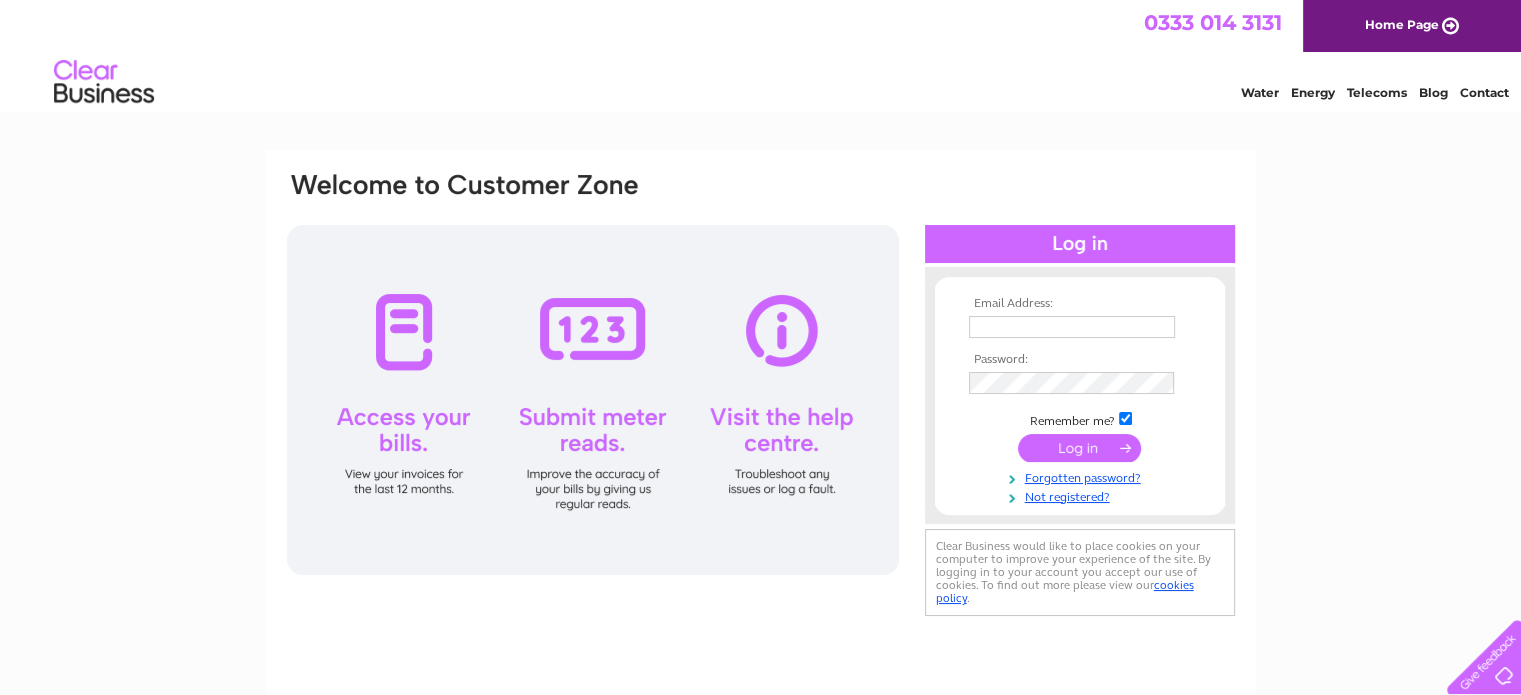scroll, scrollTop: 0, scrollLeft: 0, axis: both 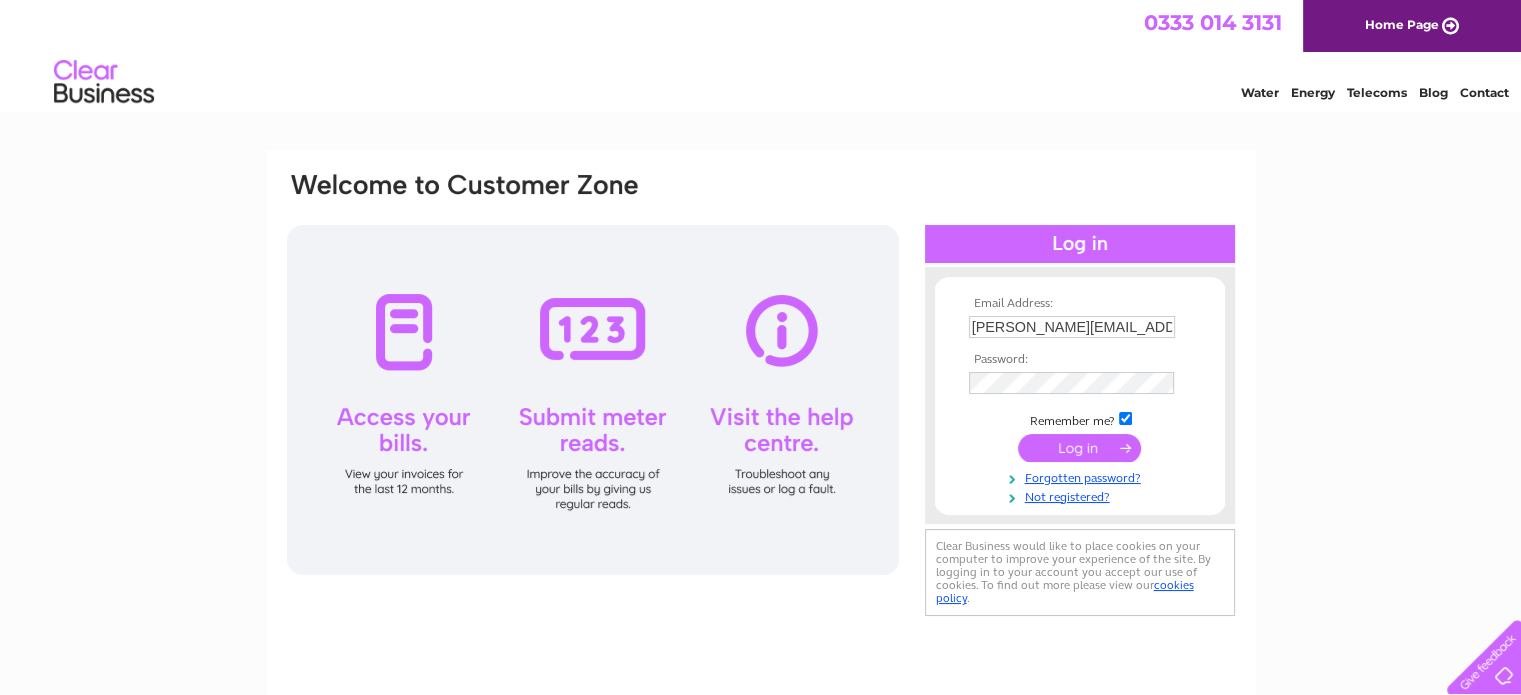 click at bounding box center [1079, 448] 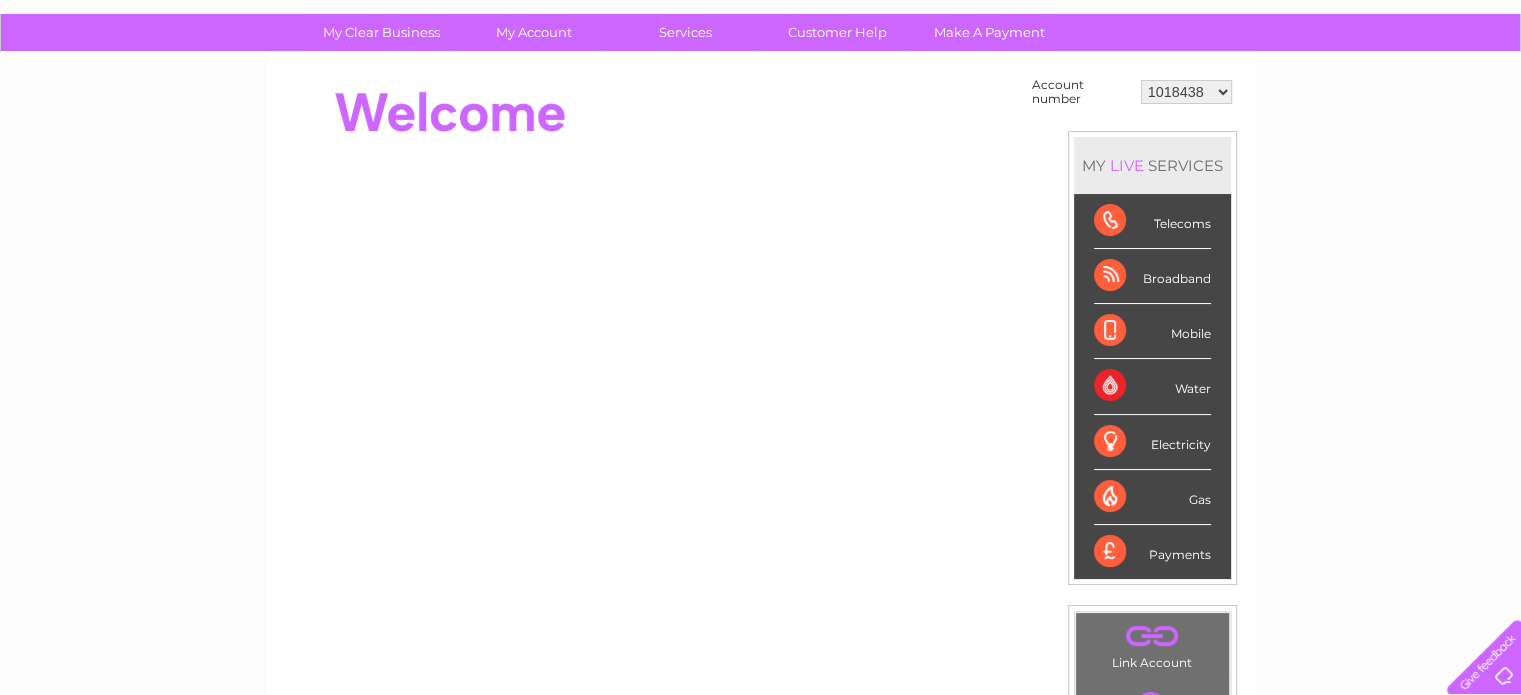 scroll, scrollTop: 0, scrollLeft: 0, axis: both 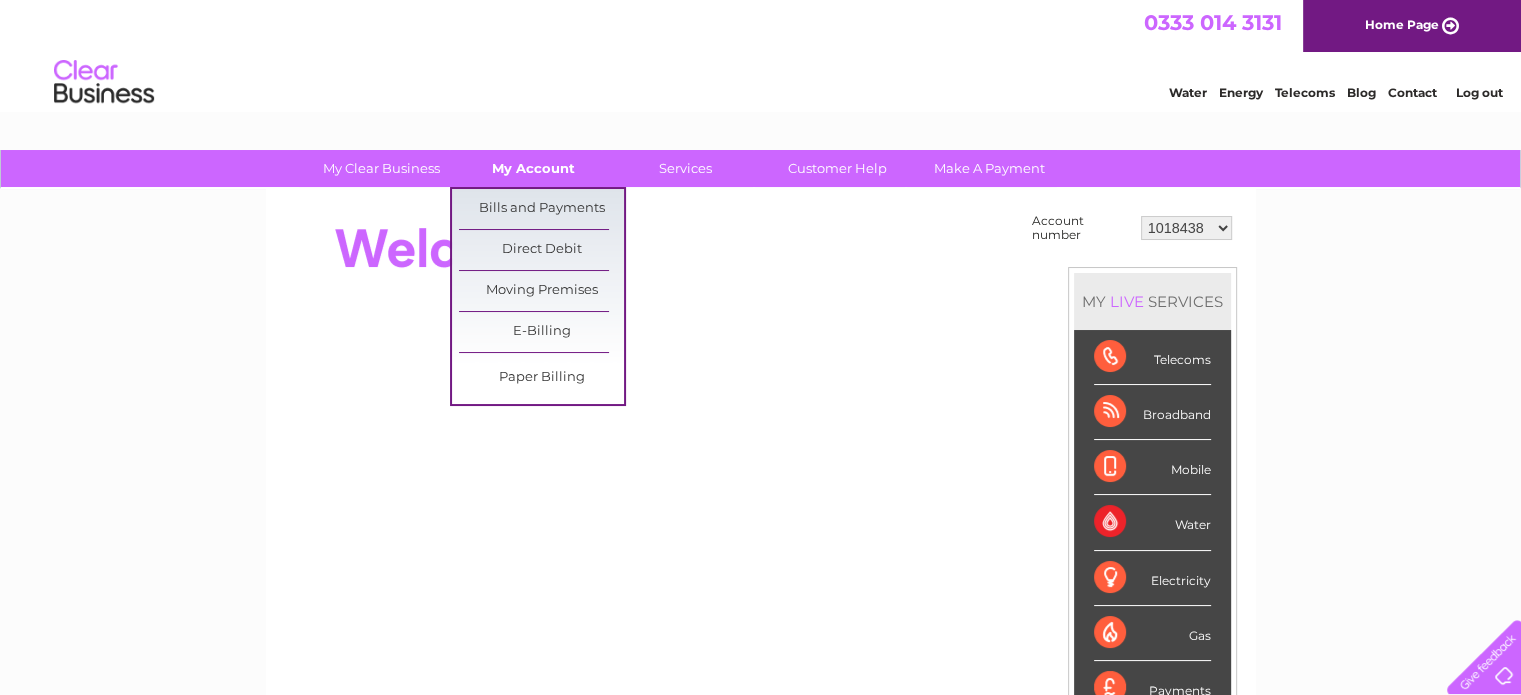 click on "My Account" at bounding box center [533, 168] 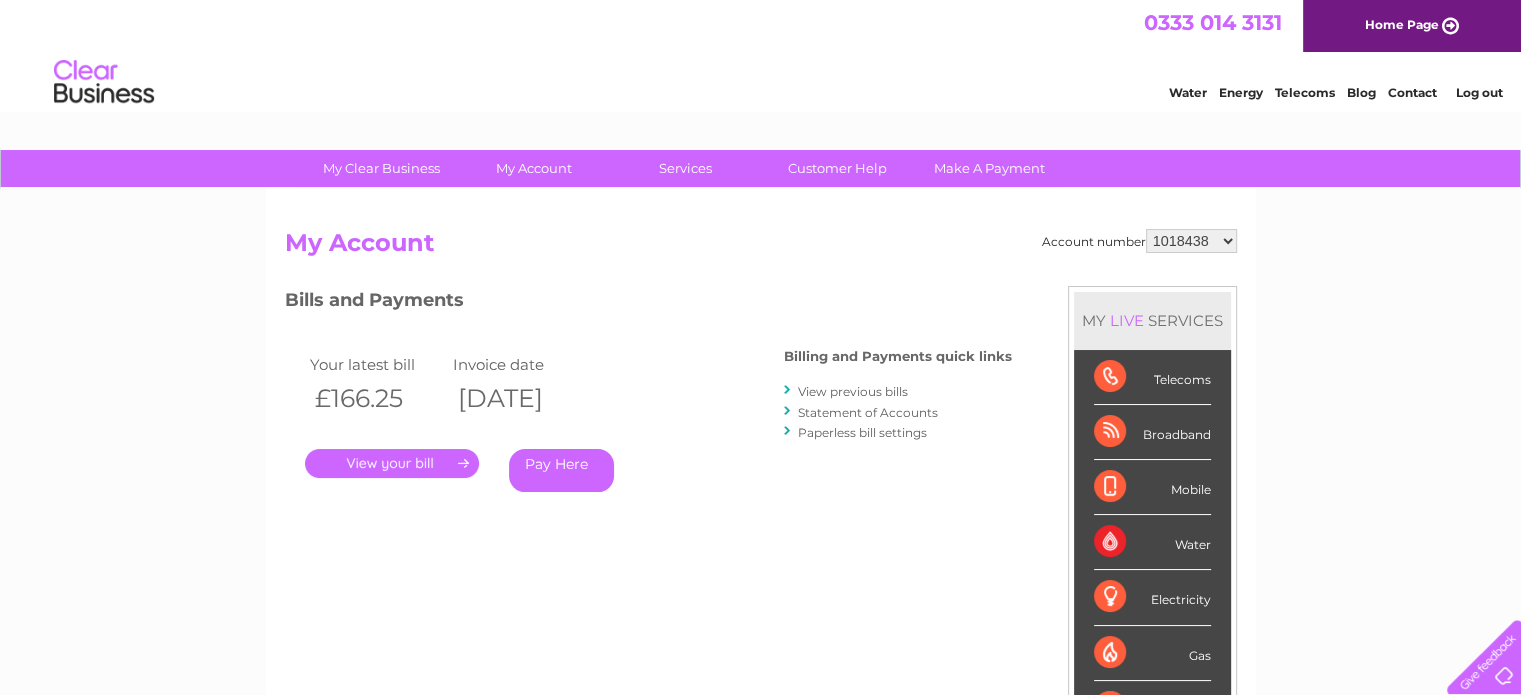 scroll, scrollTop: 0, scrollLeft: 0, axis: both 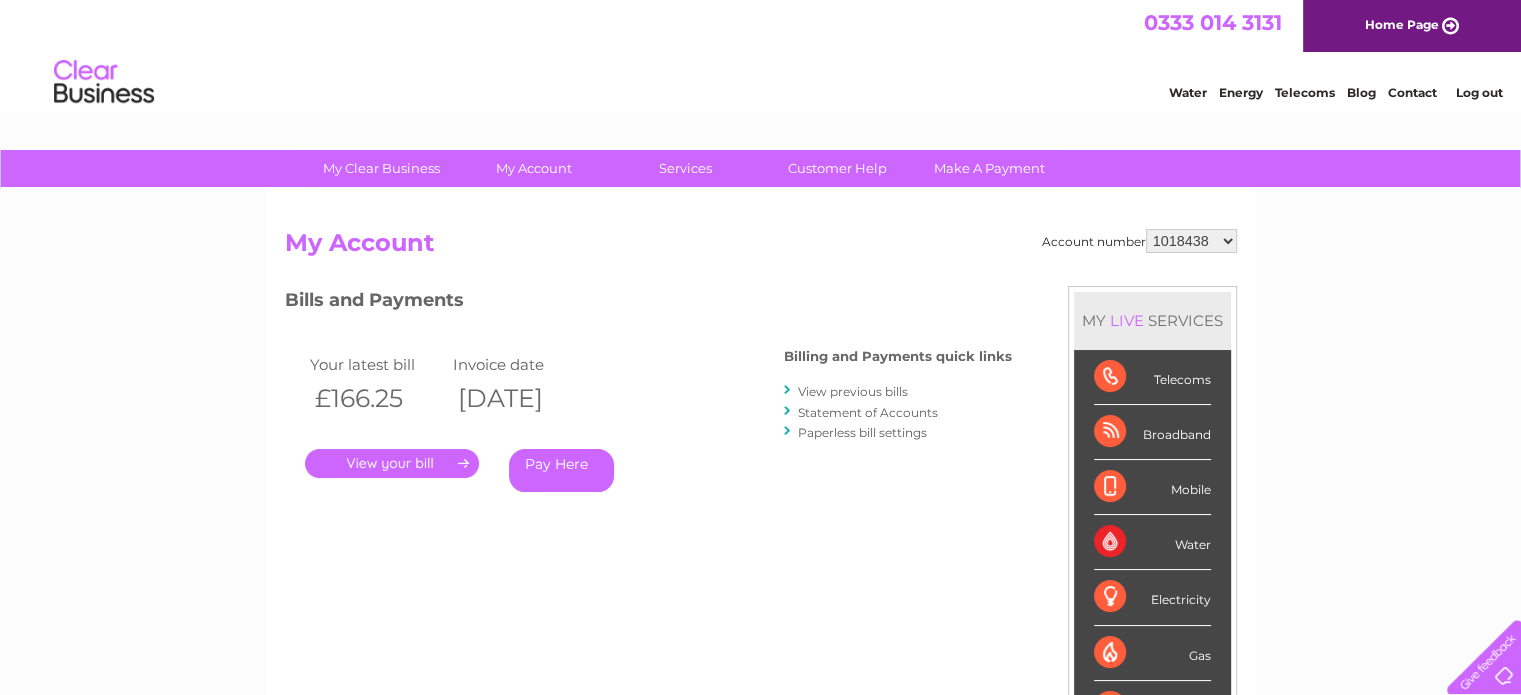 click at bounding box center (1480, 653) 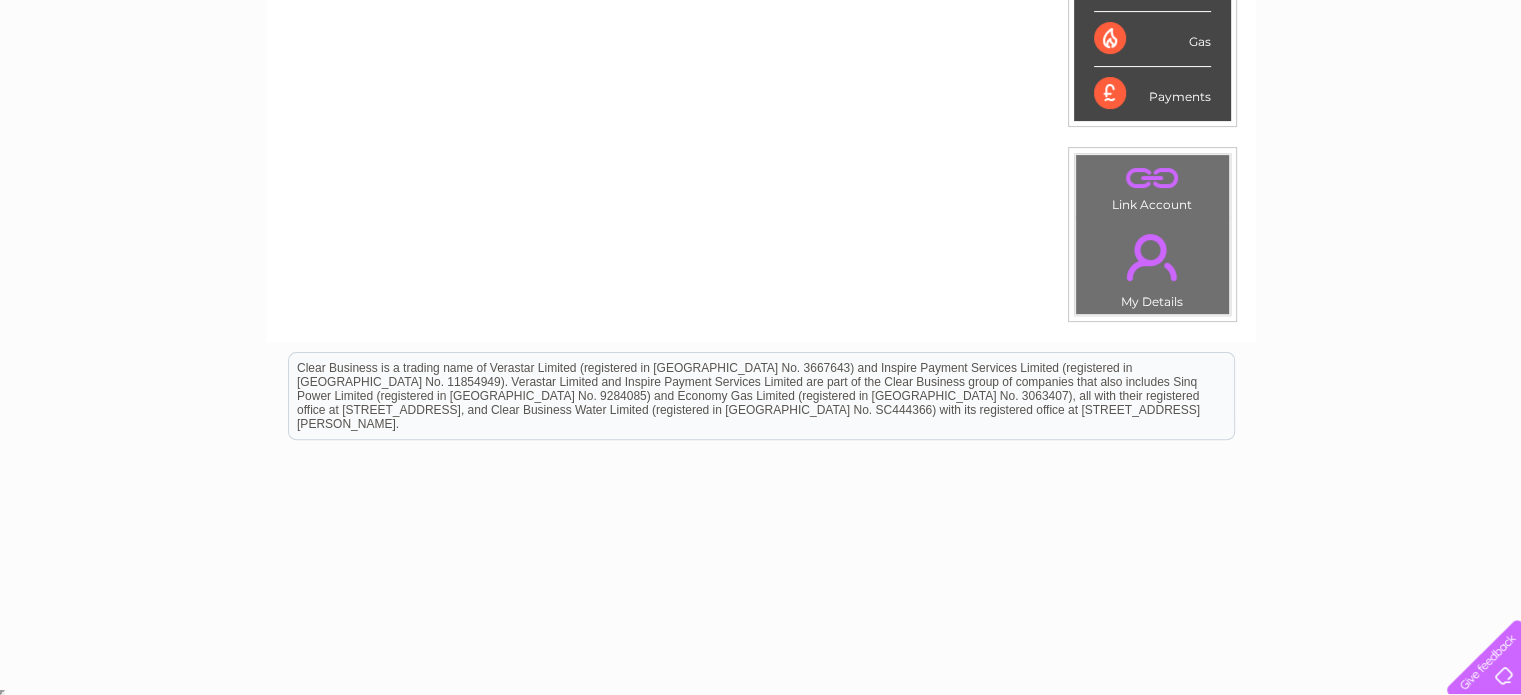 scroll, scrollTop: 0, scrollLeft: 0, axis: both 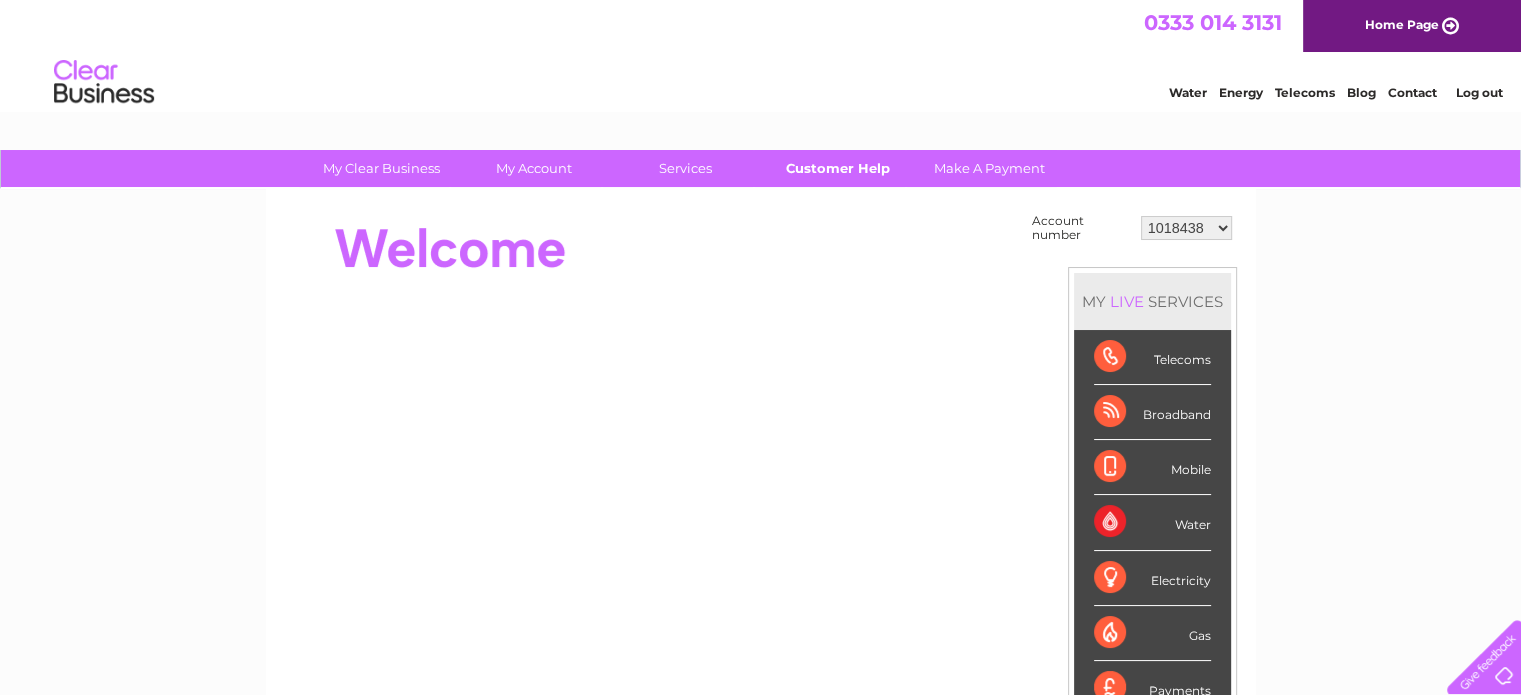 click on "Customer Help" at bounding box center (837, 168) 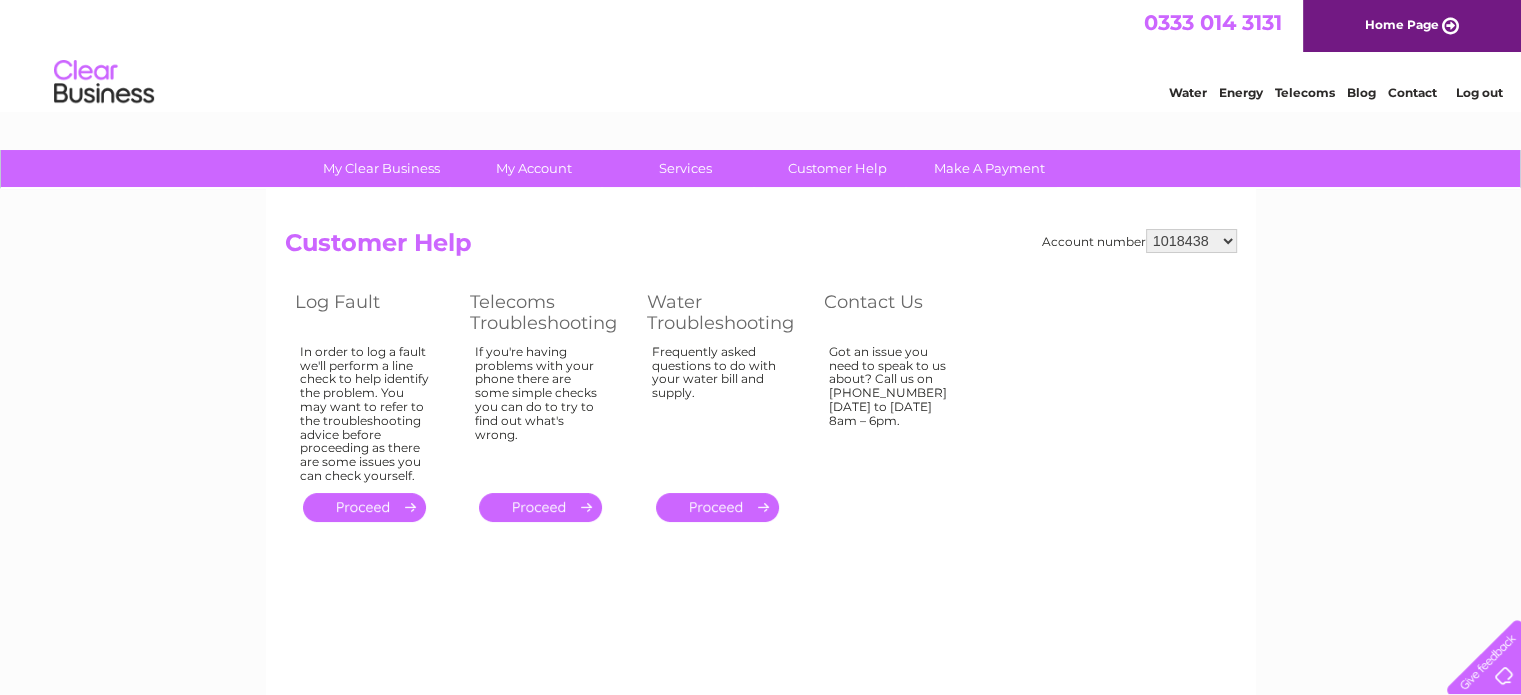 scroll, scrollTop: 0, scrollLeft: 0, axis: both 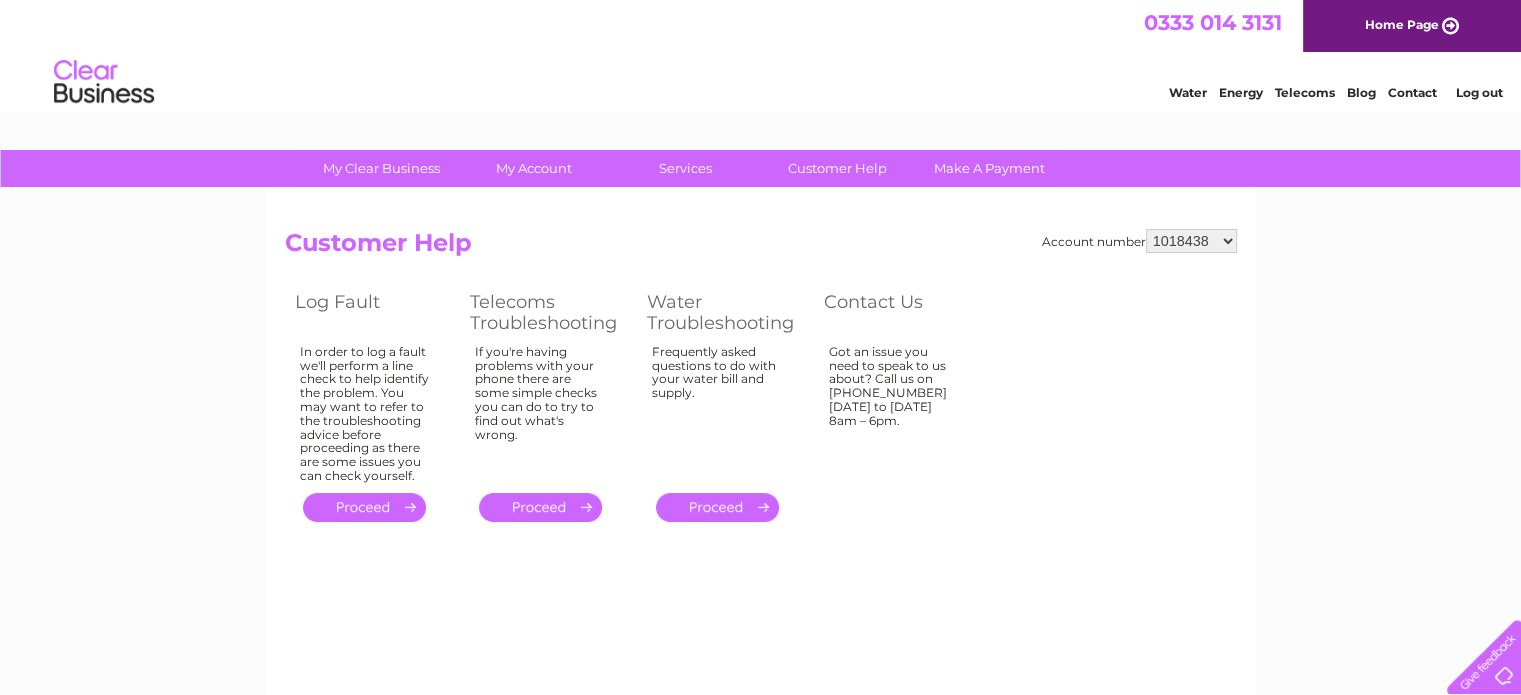 click on "." at bounding box center [540, 507] 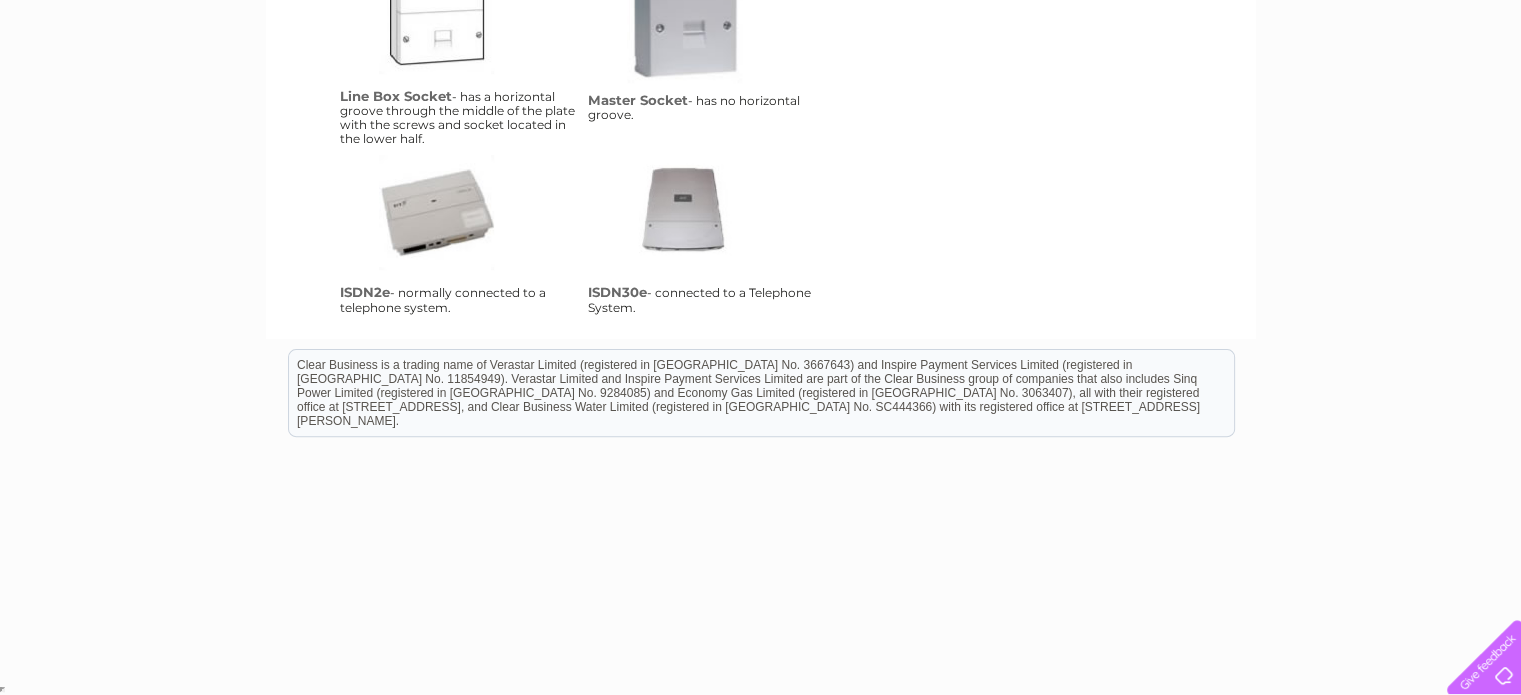 scroll, scrollTop: 0, scrollLeft: 0, axis: both 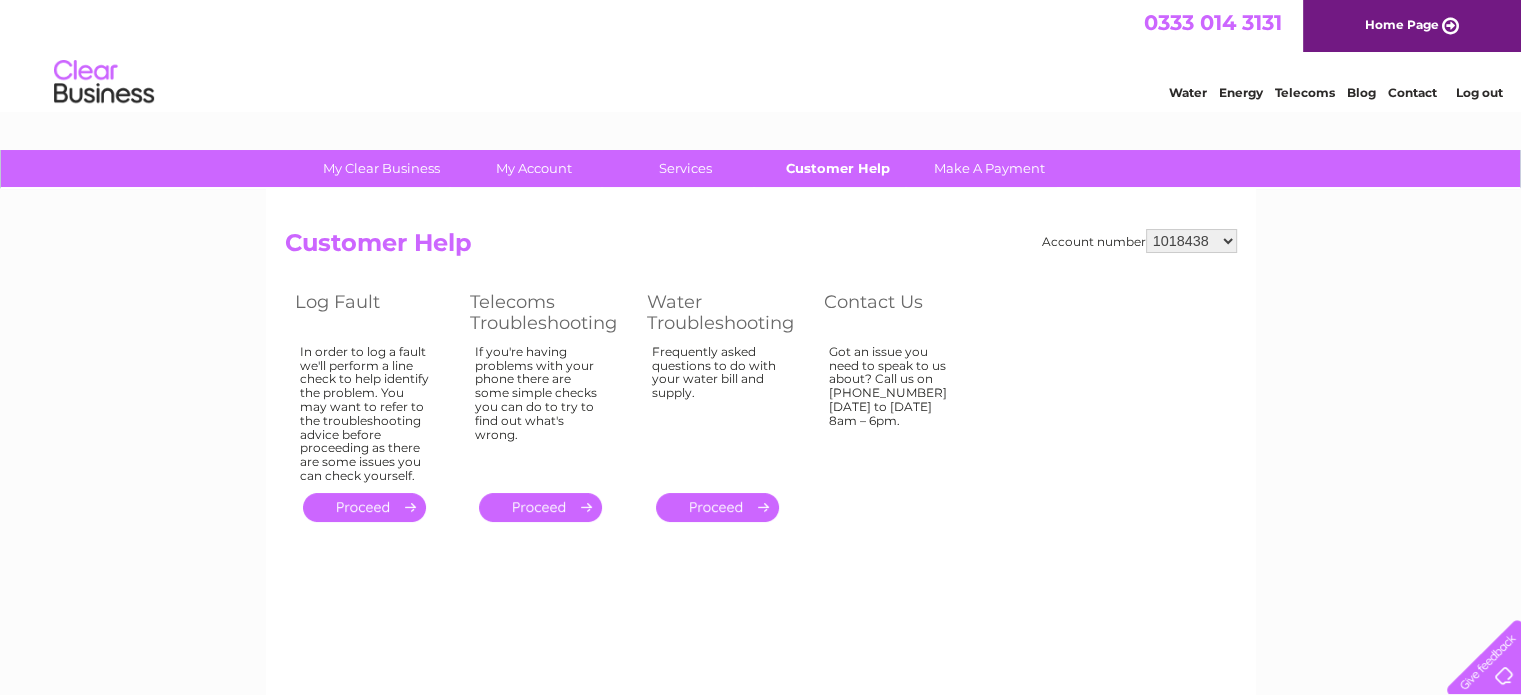 click on "Customer Help" at bounding box center [837, 168] 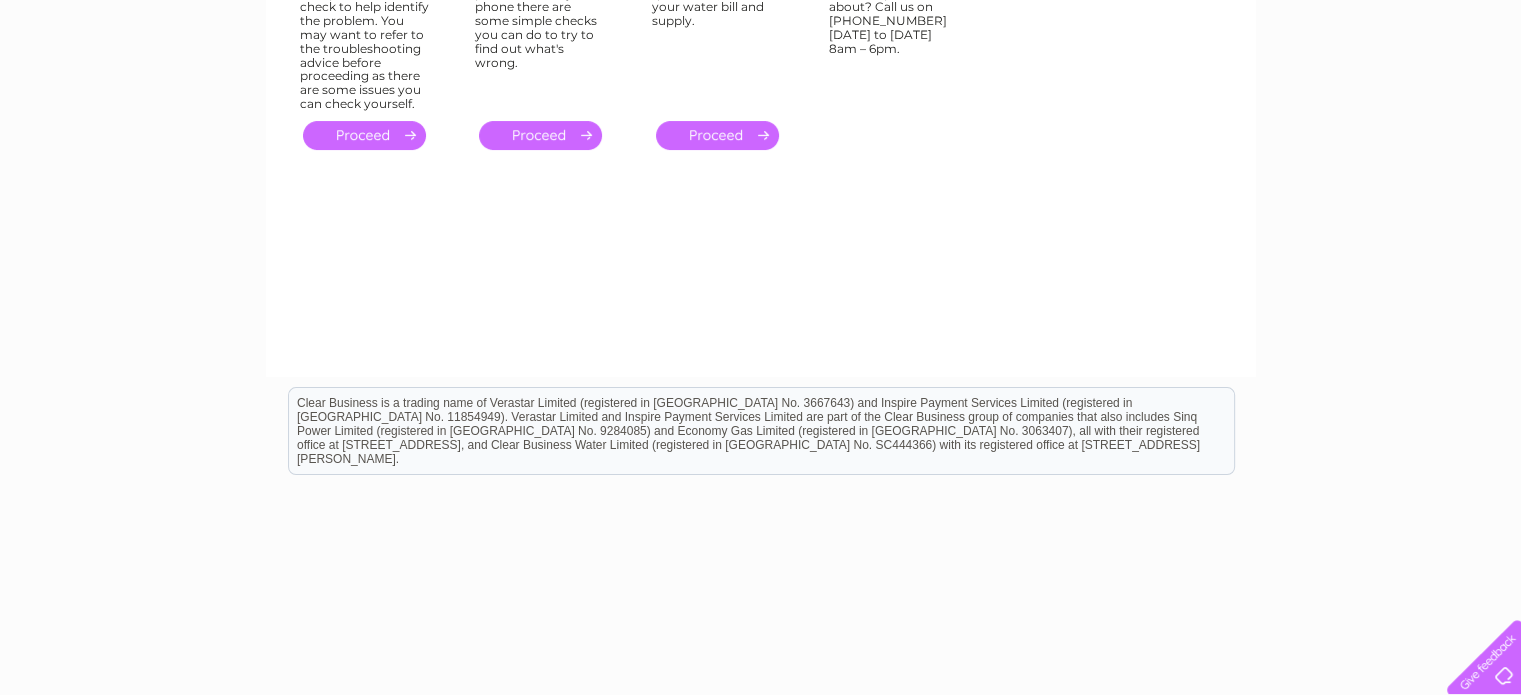 scroll, scrollTop: 410, scrollLeft: 0, axis: vertical 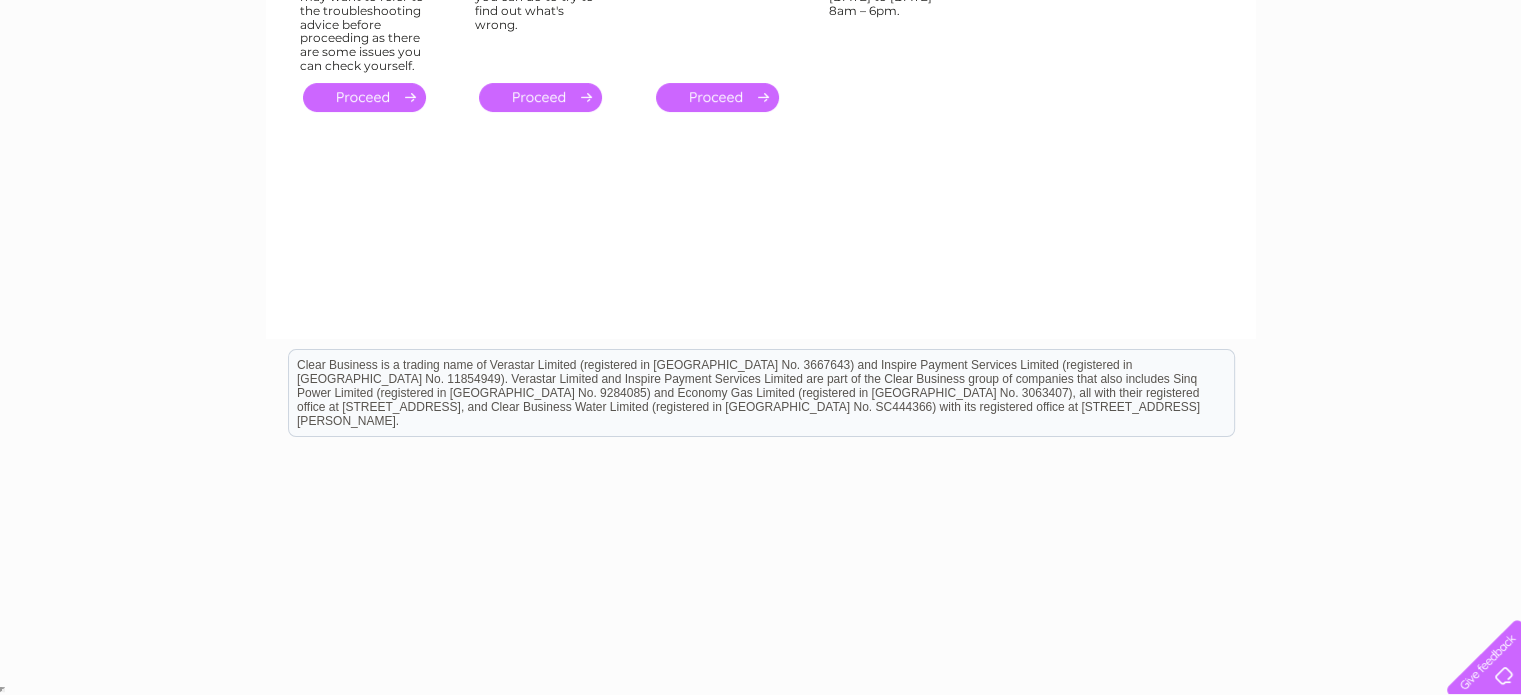 click at bounding box center (1480, 653) 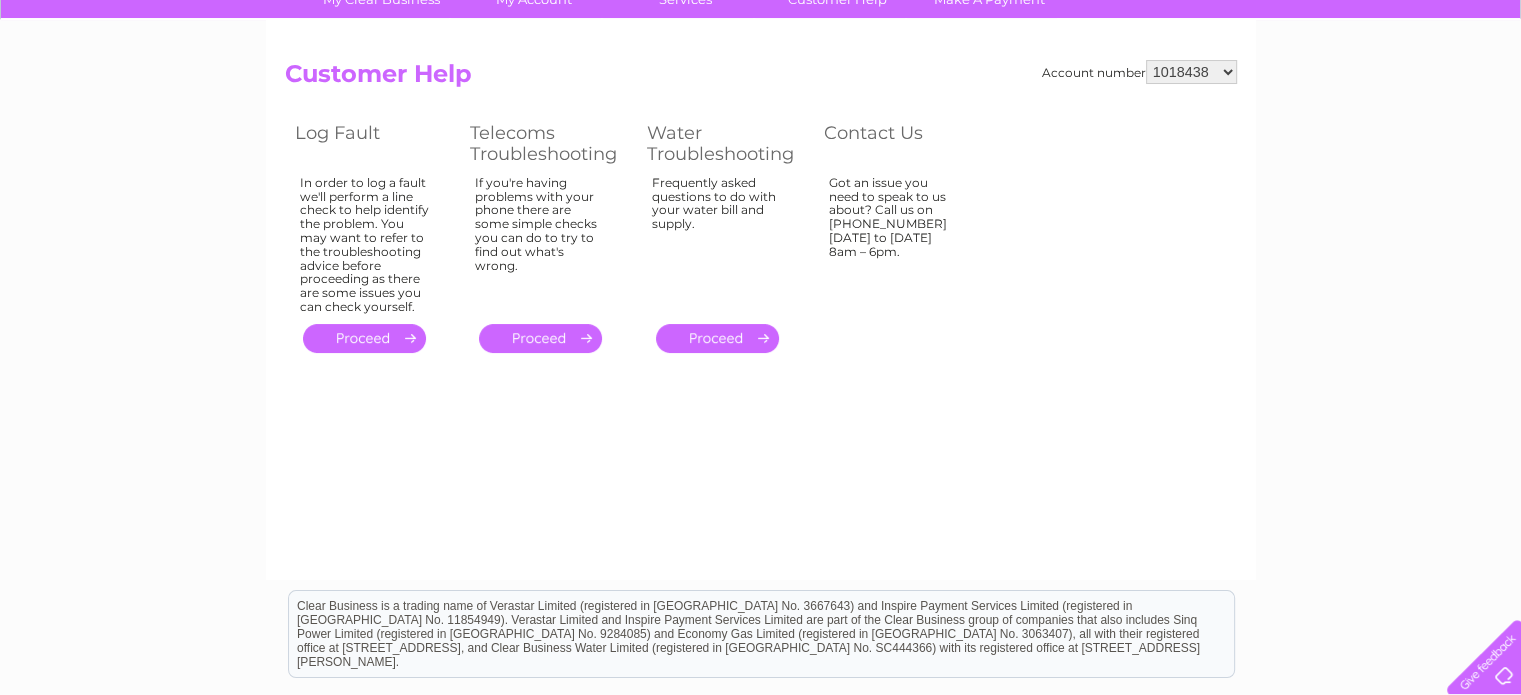 scroll, scrollTop: 0, scrollLeft: 0, axis: both 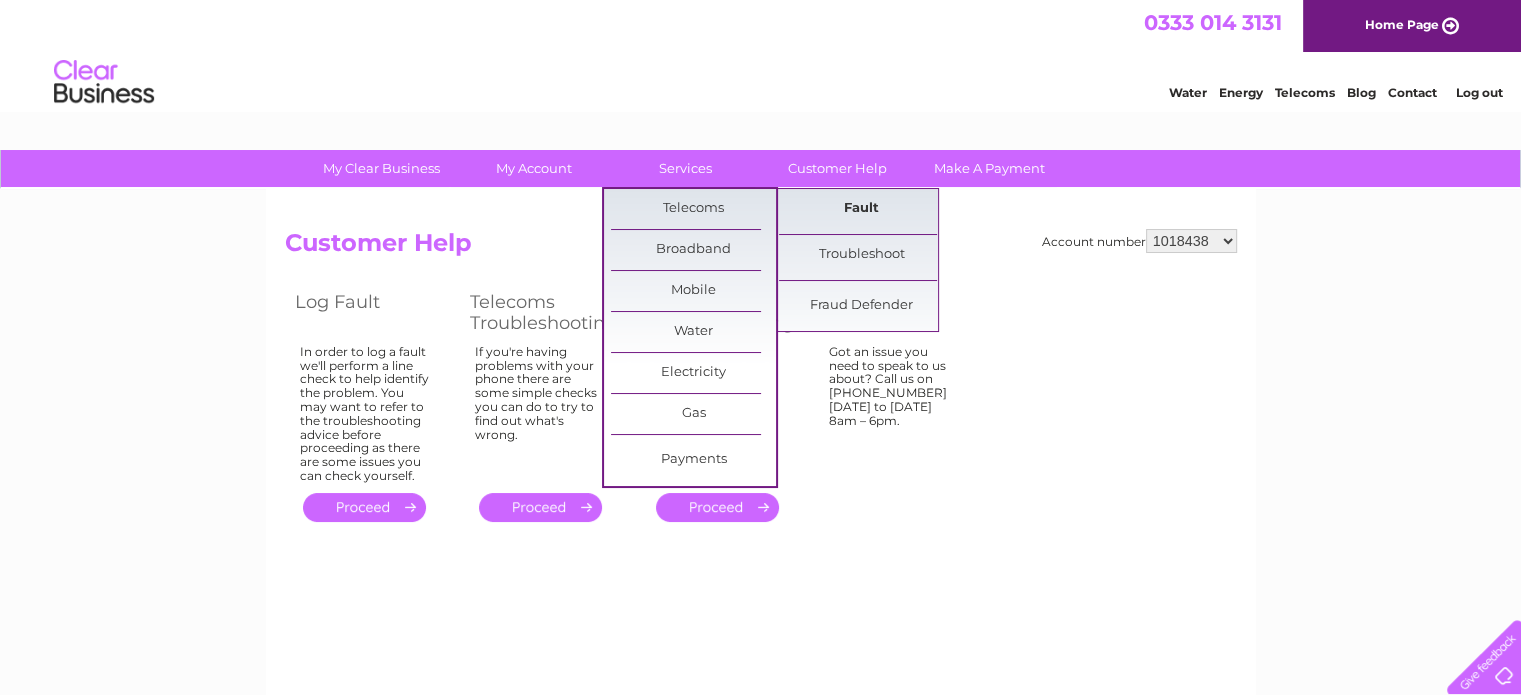 click on "Fault" at bounding box center [861, 209] 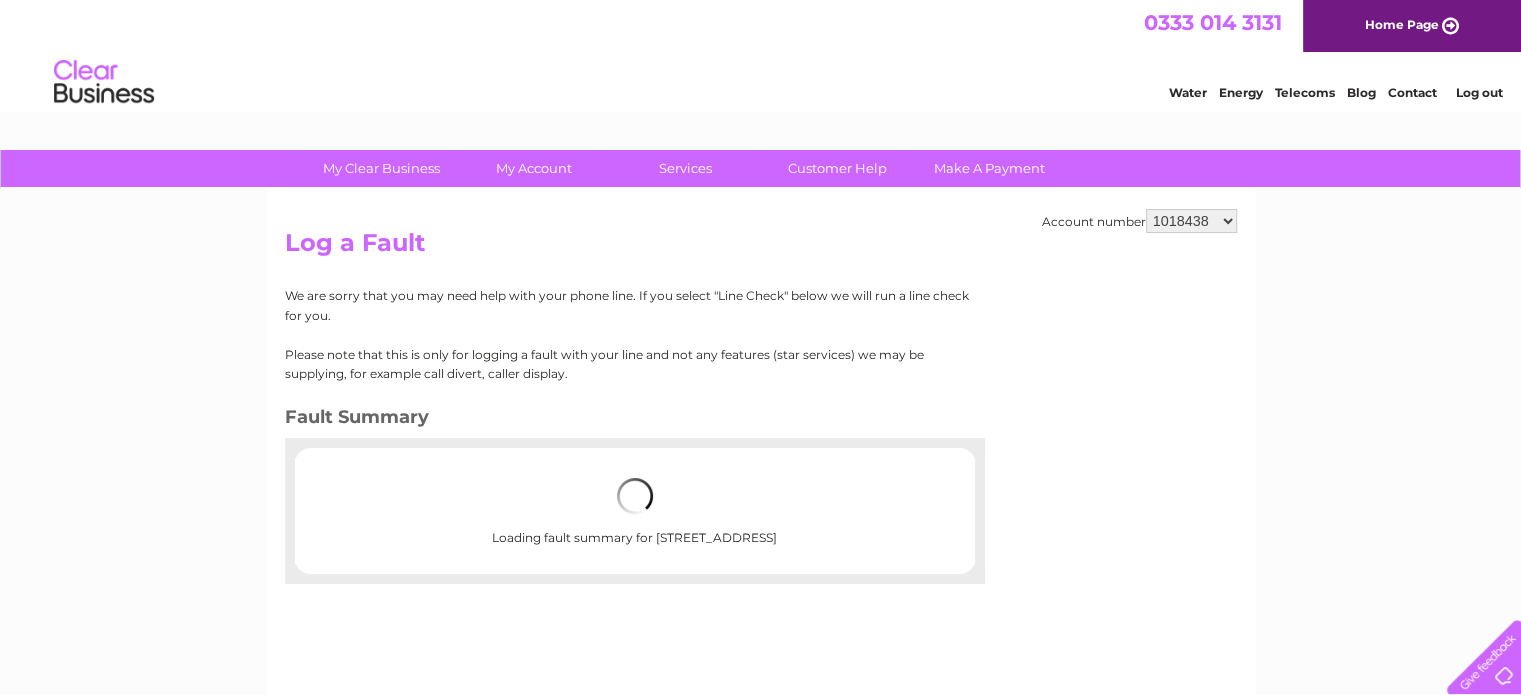 scroll, scrollTop: 0, scrollLeft: 0, axis: both 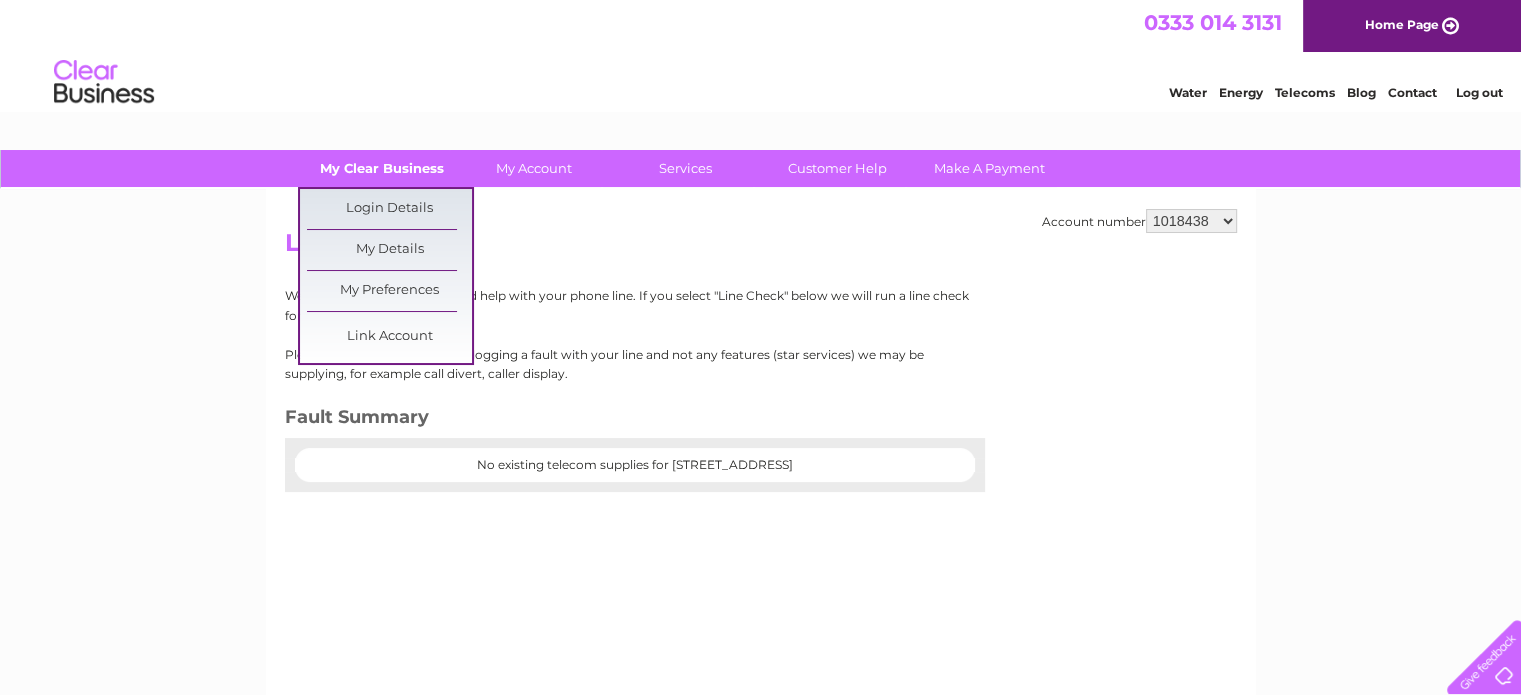 click on "My Clear Business" at bounding box center (381, 168) 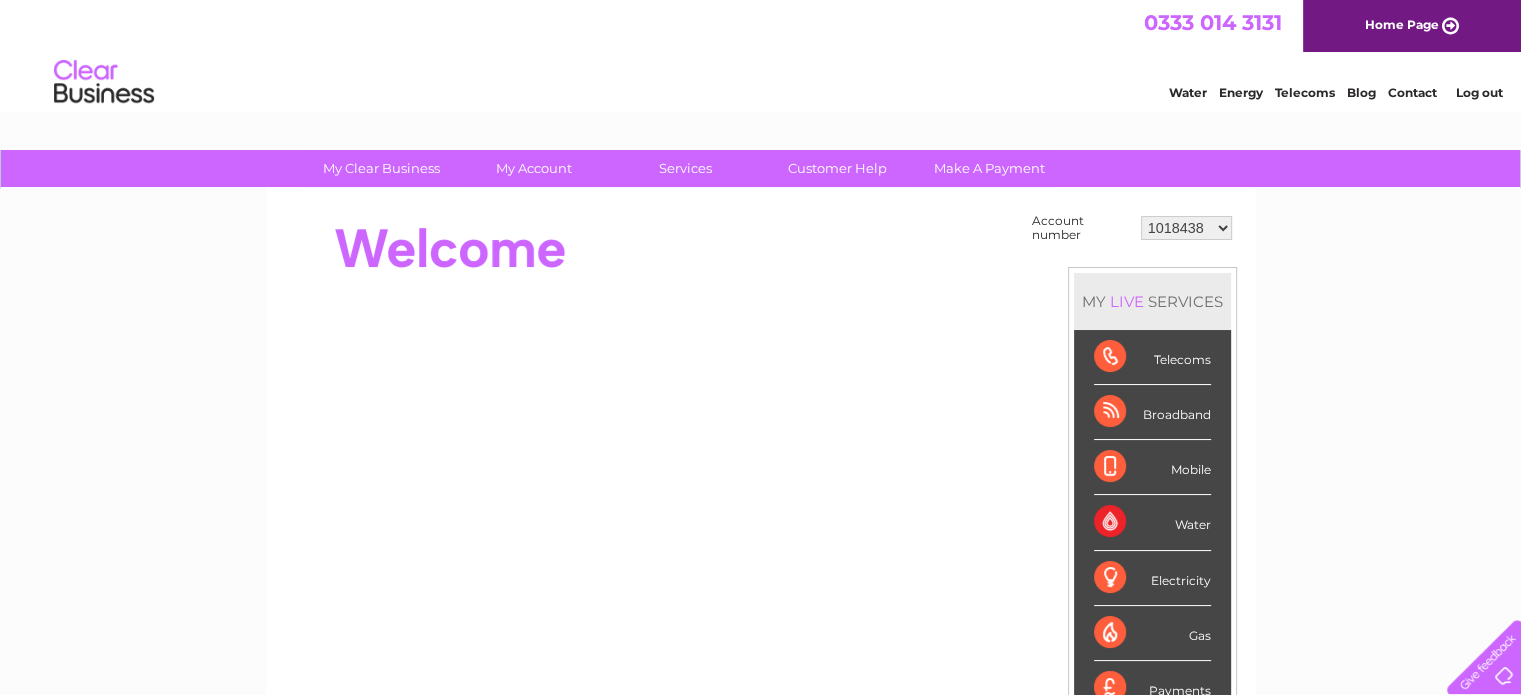 scroll, scrollTop: 0, scrollLeft: 0, axis: both 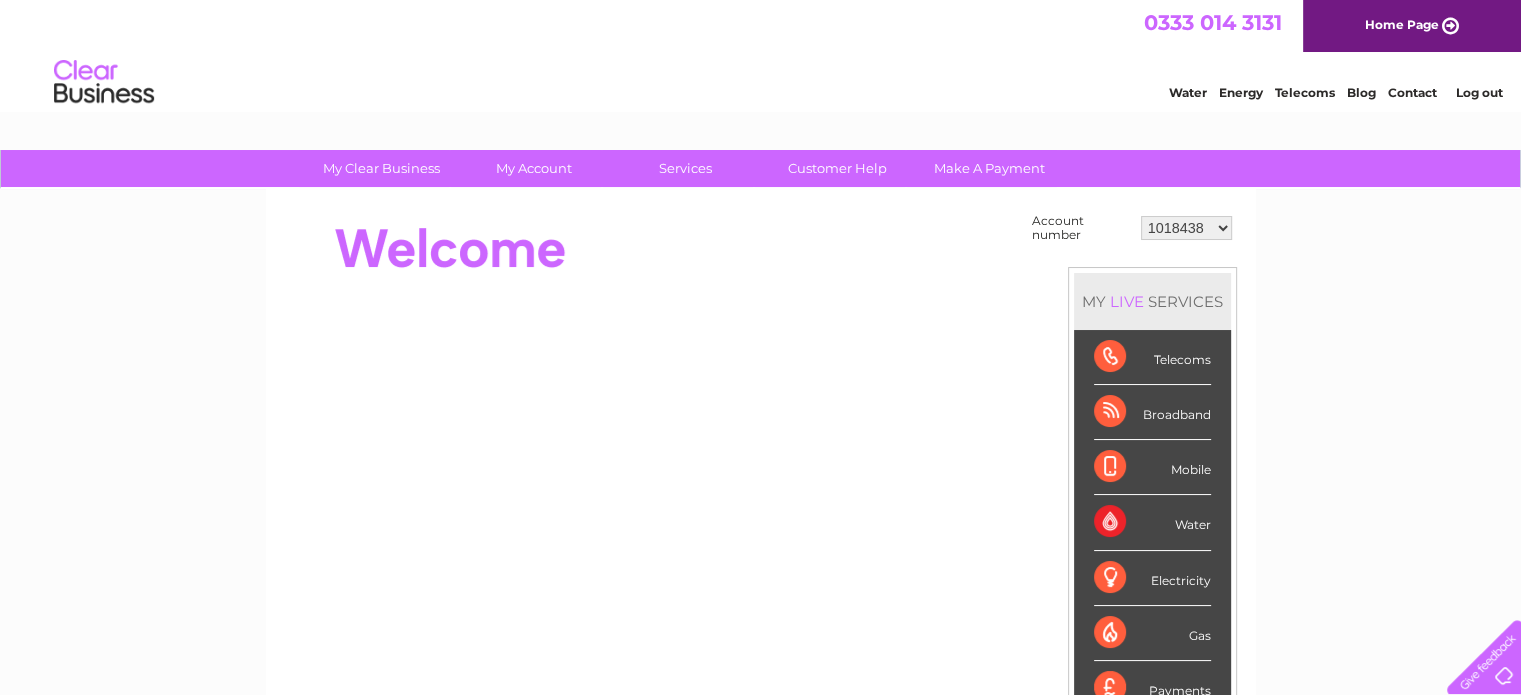 click on "Home Page" at bounding box center [1412, 26] 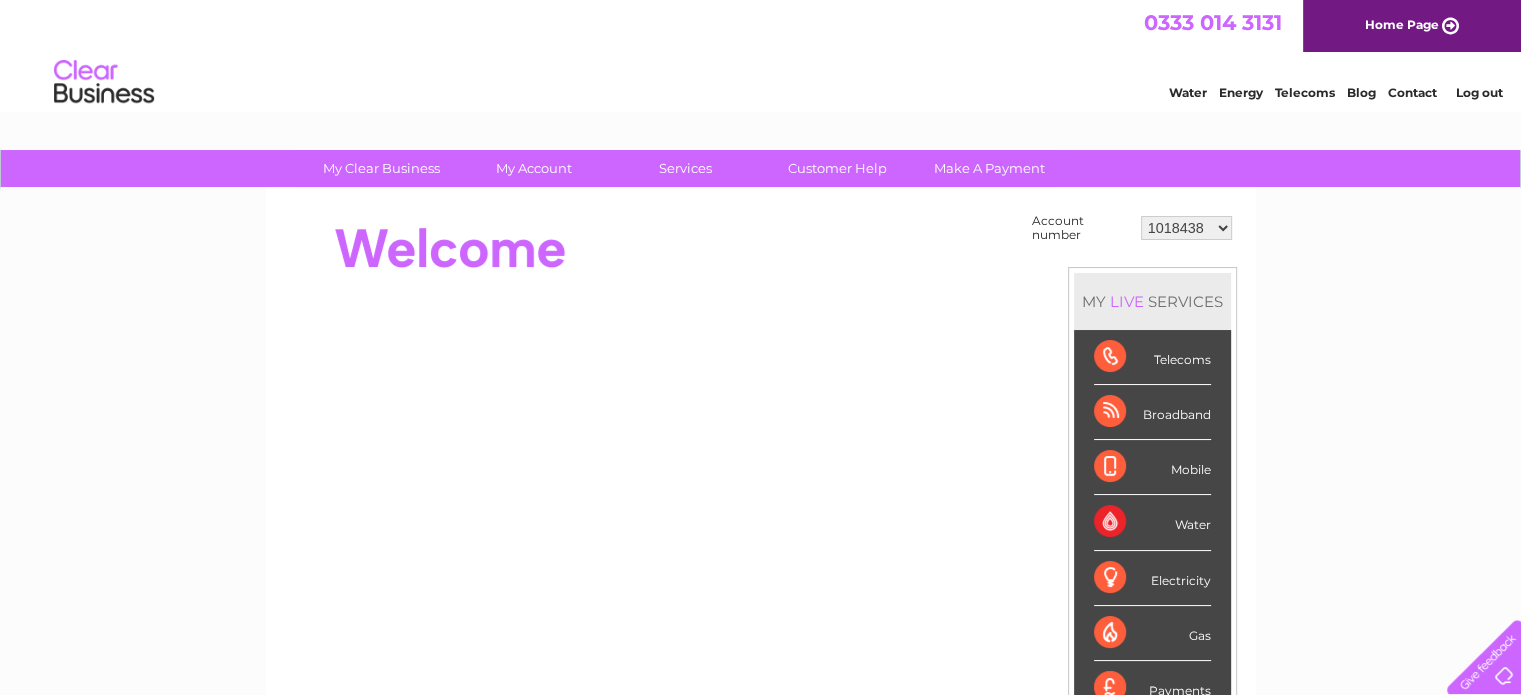 scroll, scrollTop: 0, scrollLeft: 0, axis: both 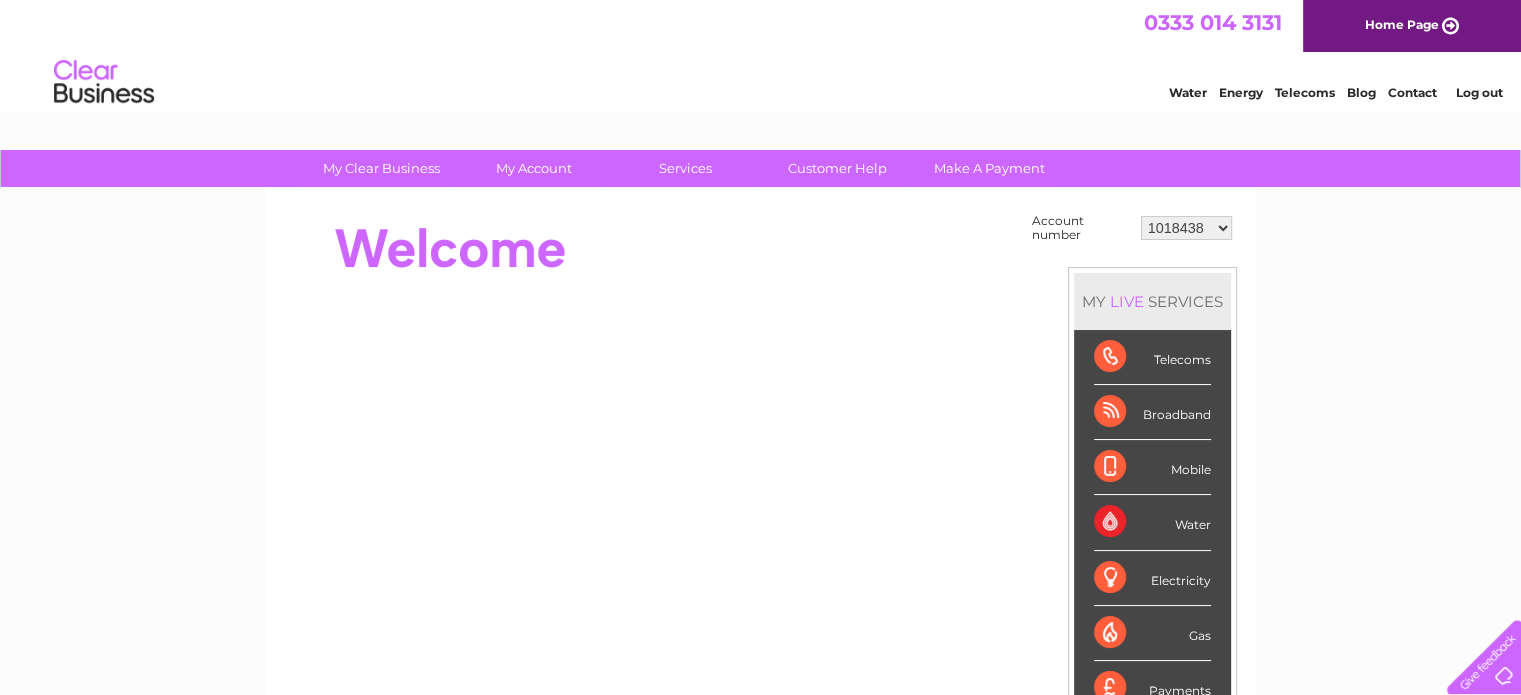 click on "1018438
30266666" at bounding box center (1186, 228) 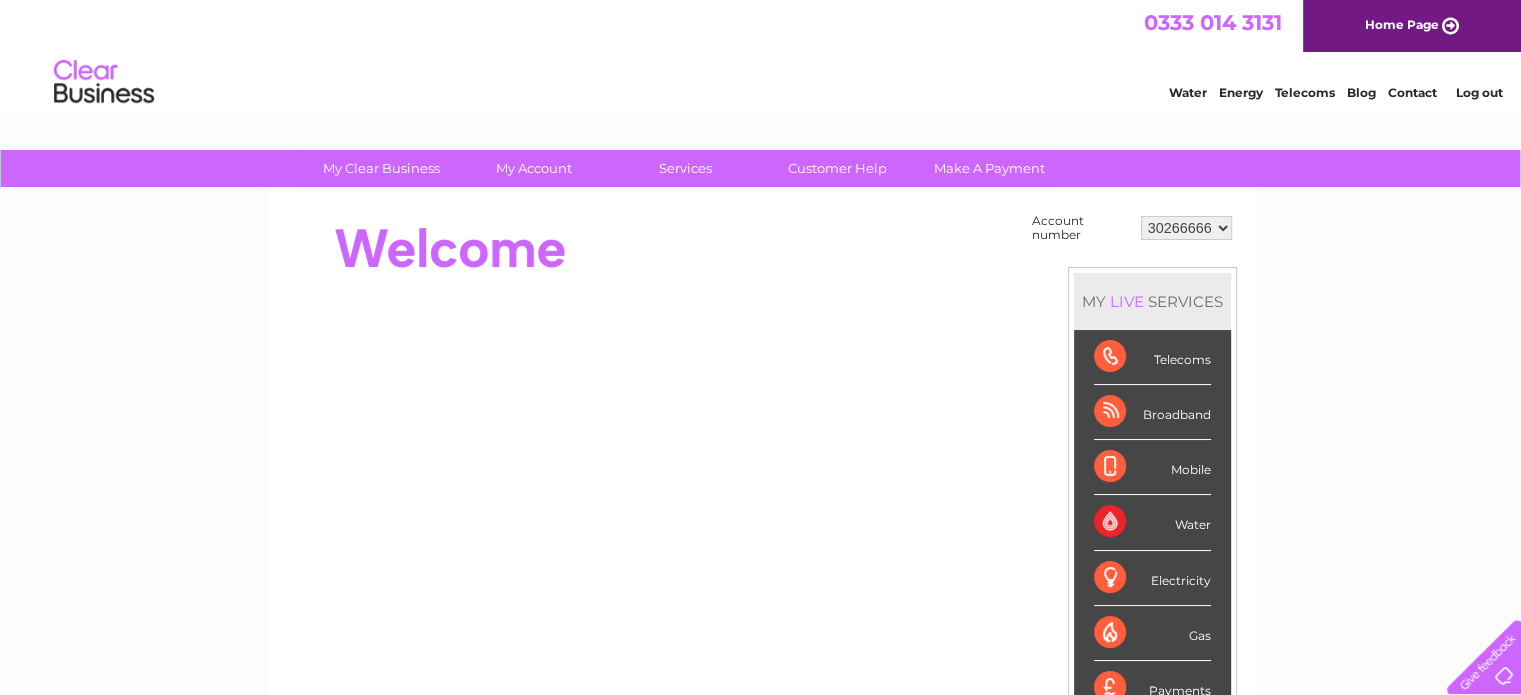 click on "1018438
30266666" at bounding box center (1186, 228) 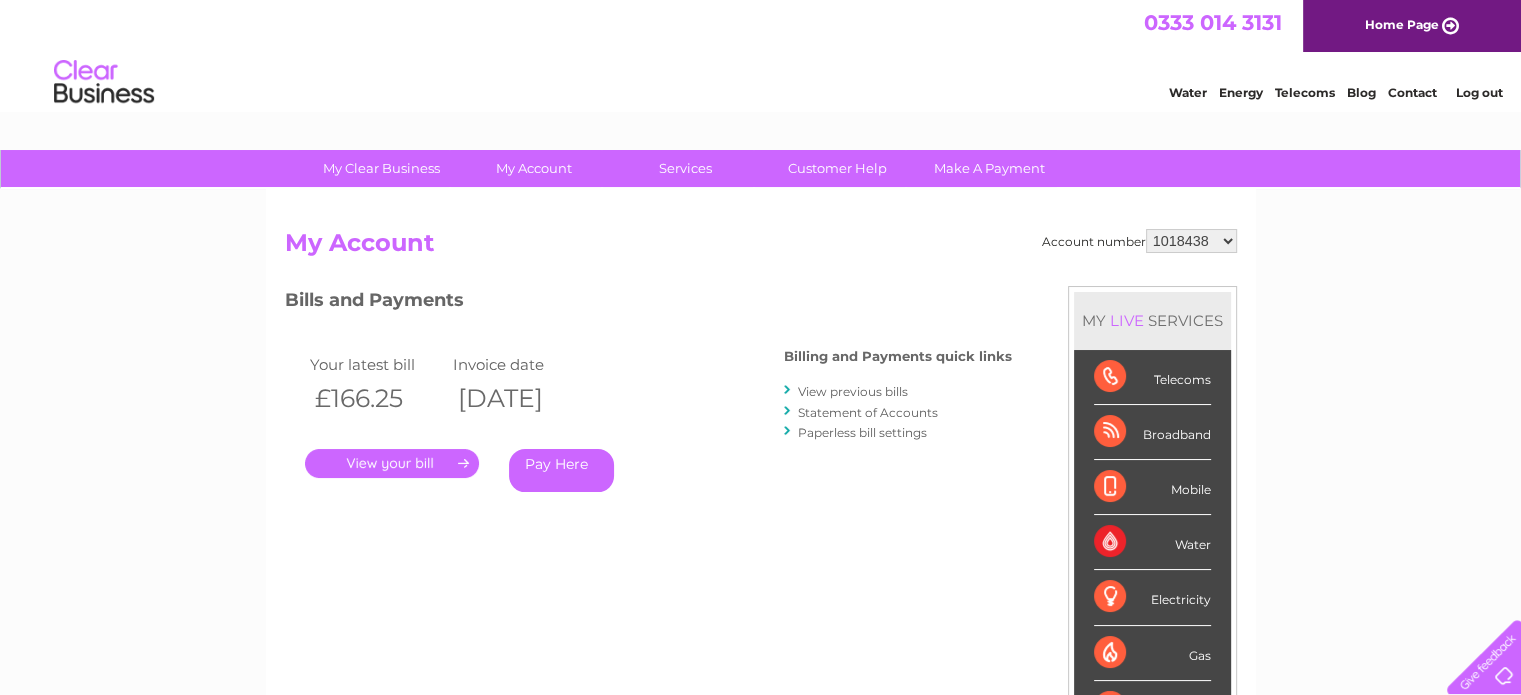 scroll, scrollTop: 0, scrollLeft: 0, axis: both 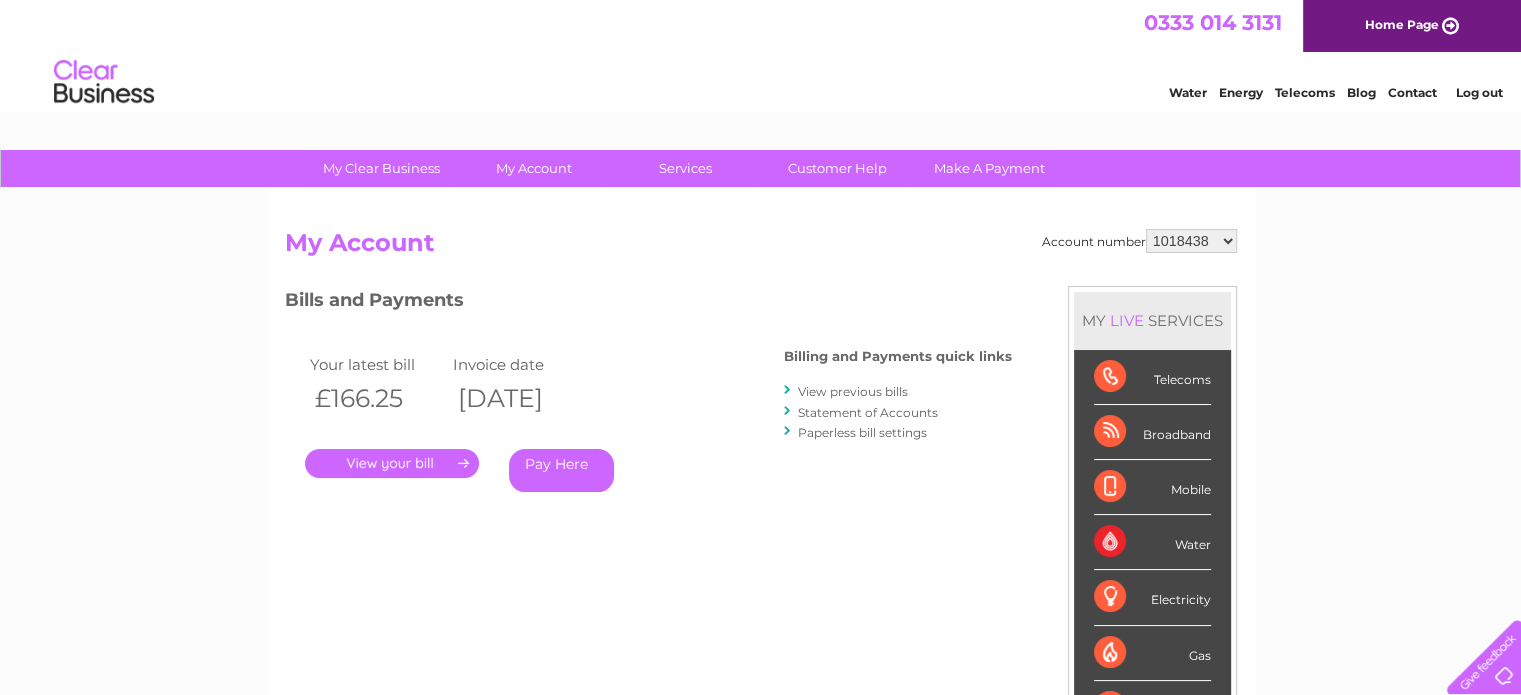 click on "1018438
30266666" at bounding box center [1191, 241] 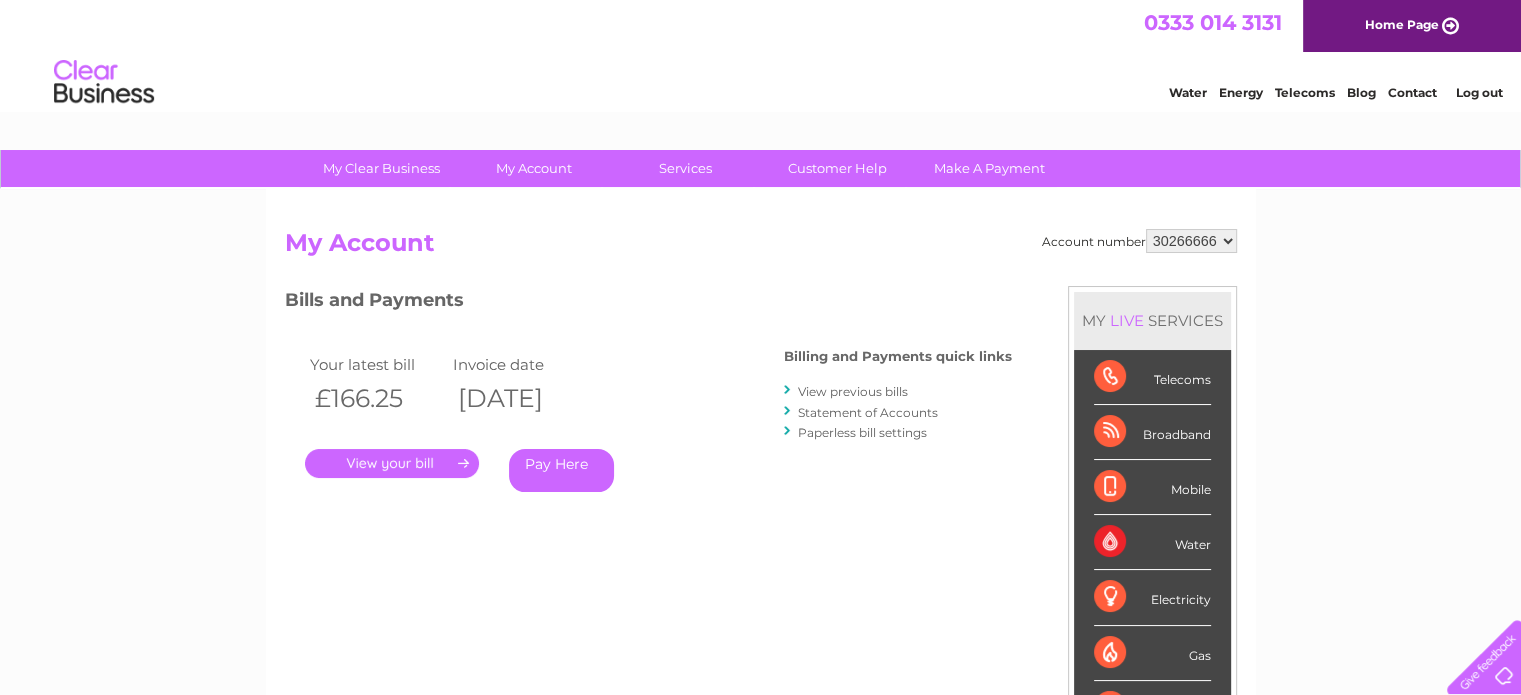 click on "1018438
30266666" at bounding box center [1191, 241] 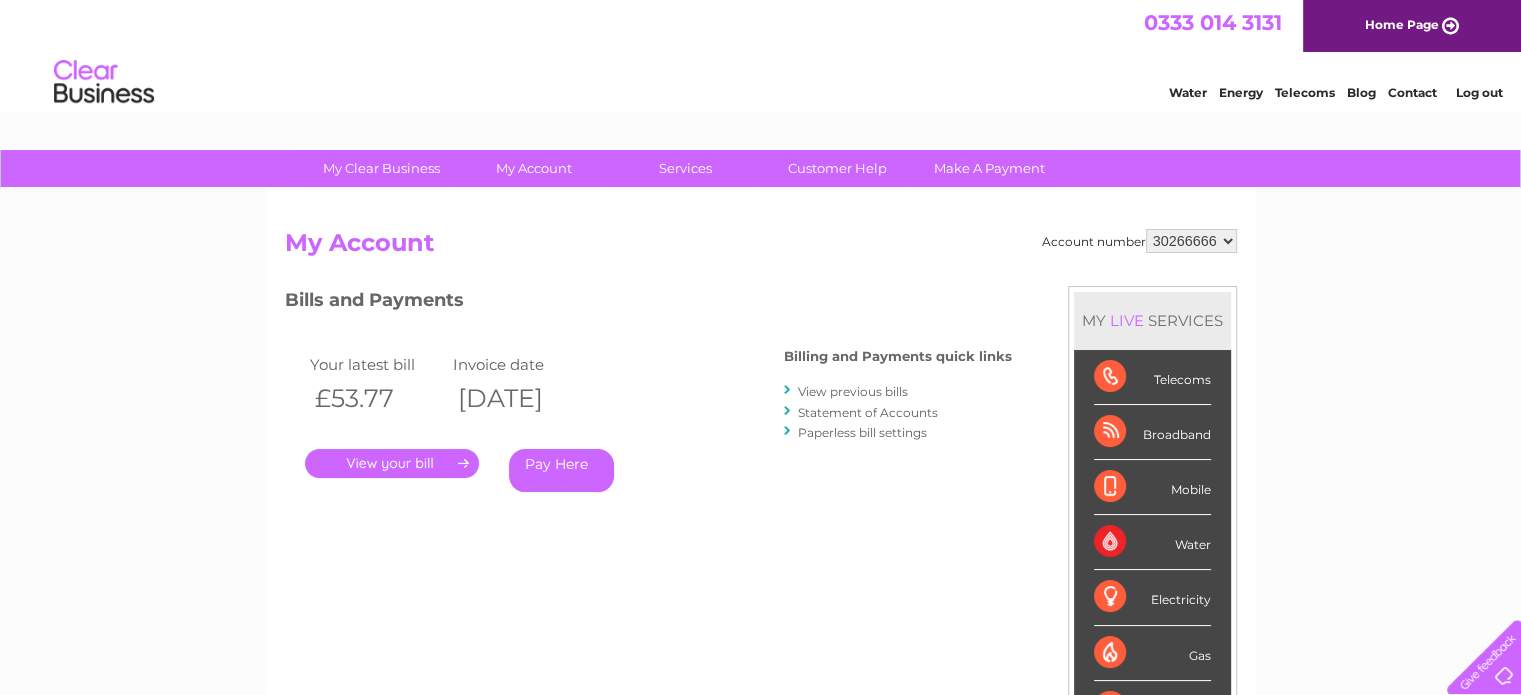 scroll, scrollTop: 0, scrollLeft: 0, axis: both 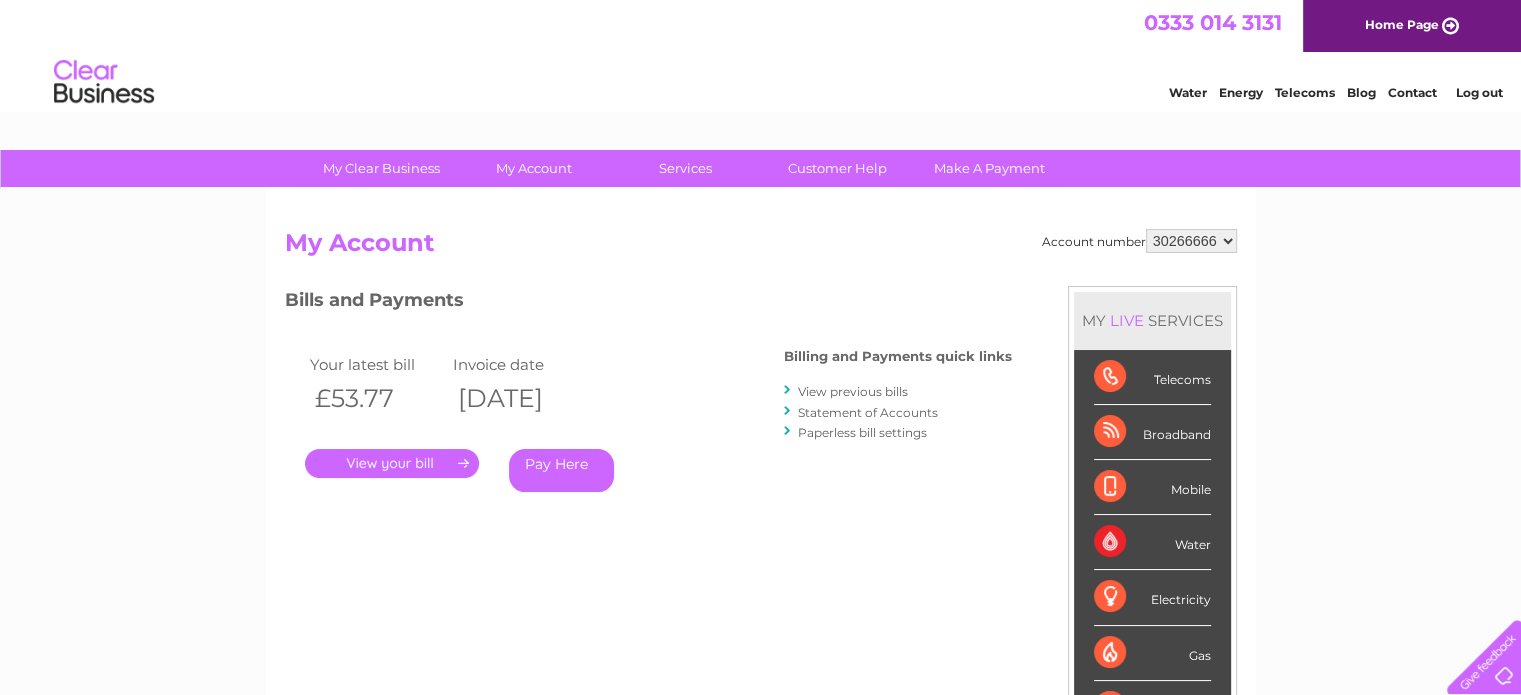 click on "1018438
30266666" at bounding box center [1191, 241] 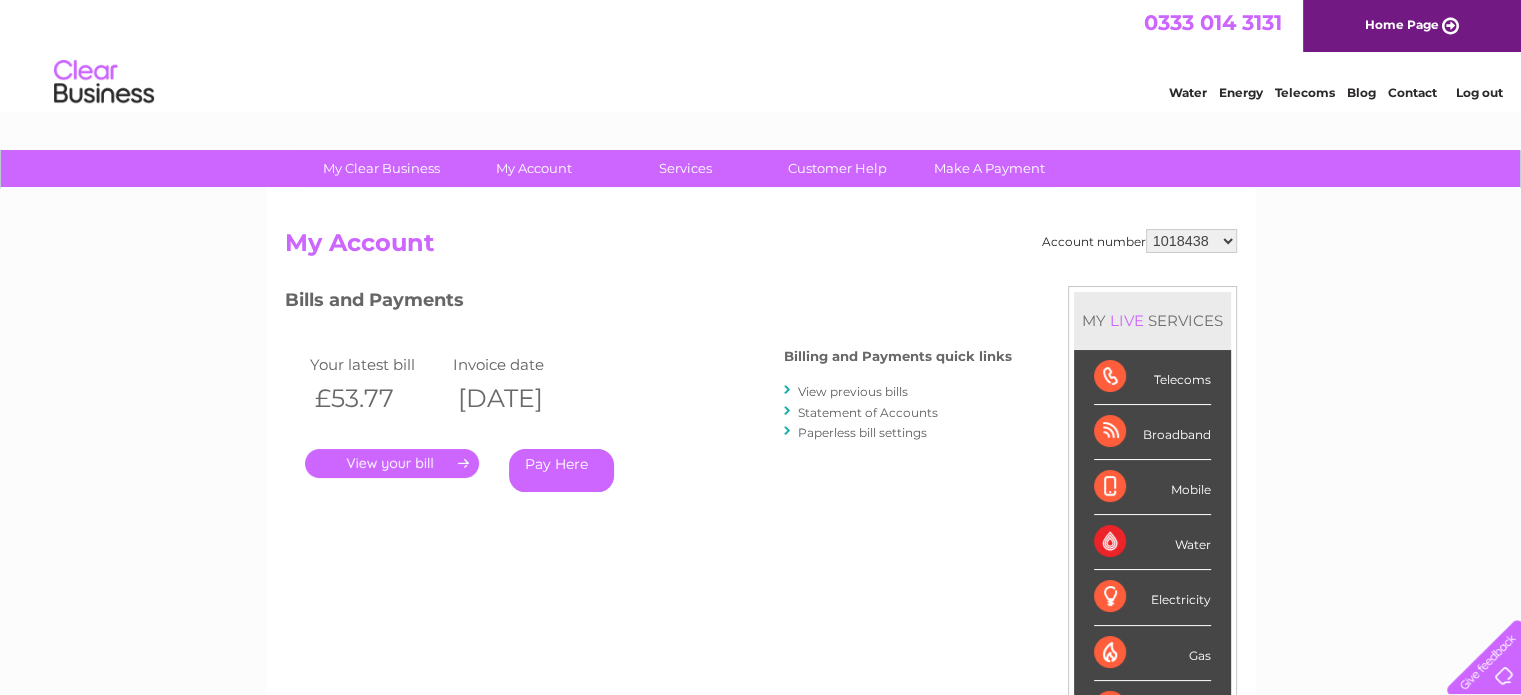 click on "1018438
30266666" at bounding box center (1191, 241) 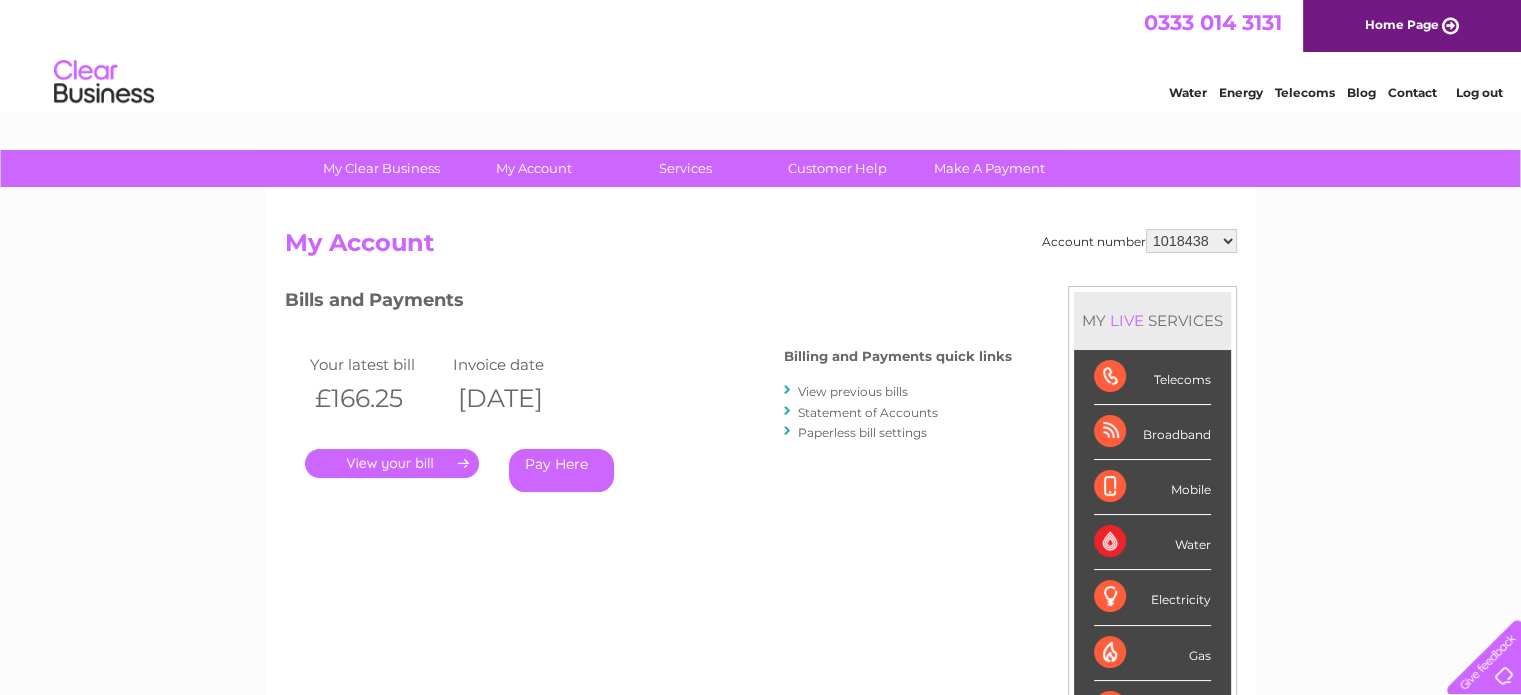 scroll, scrollTop: 0, scrollLeft: 0, axis: both 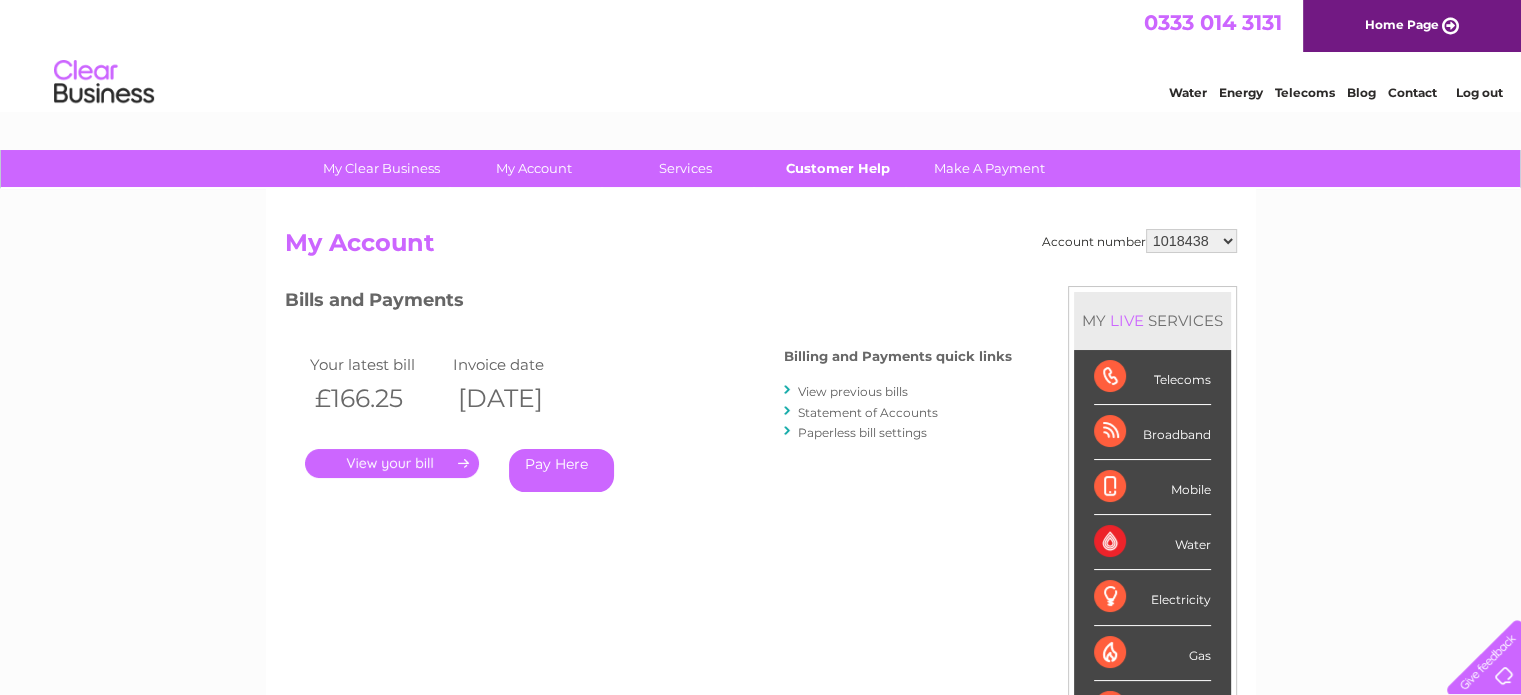click on "Customer Help" at bounding box center (837, 168) 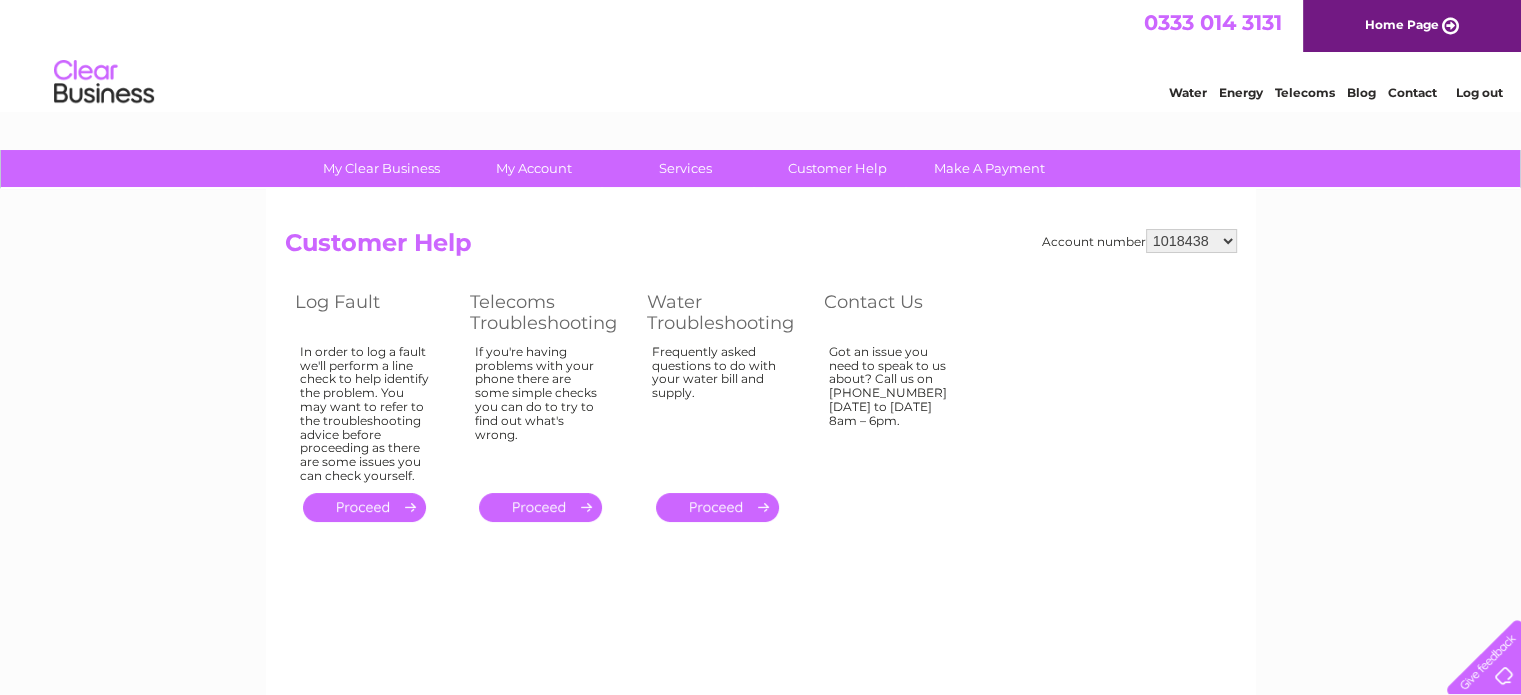 scroll, scrollTop: 0, scrollLeft: 0, axis: both 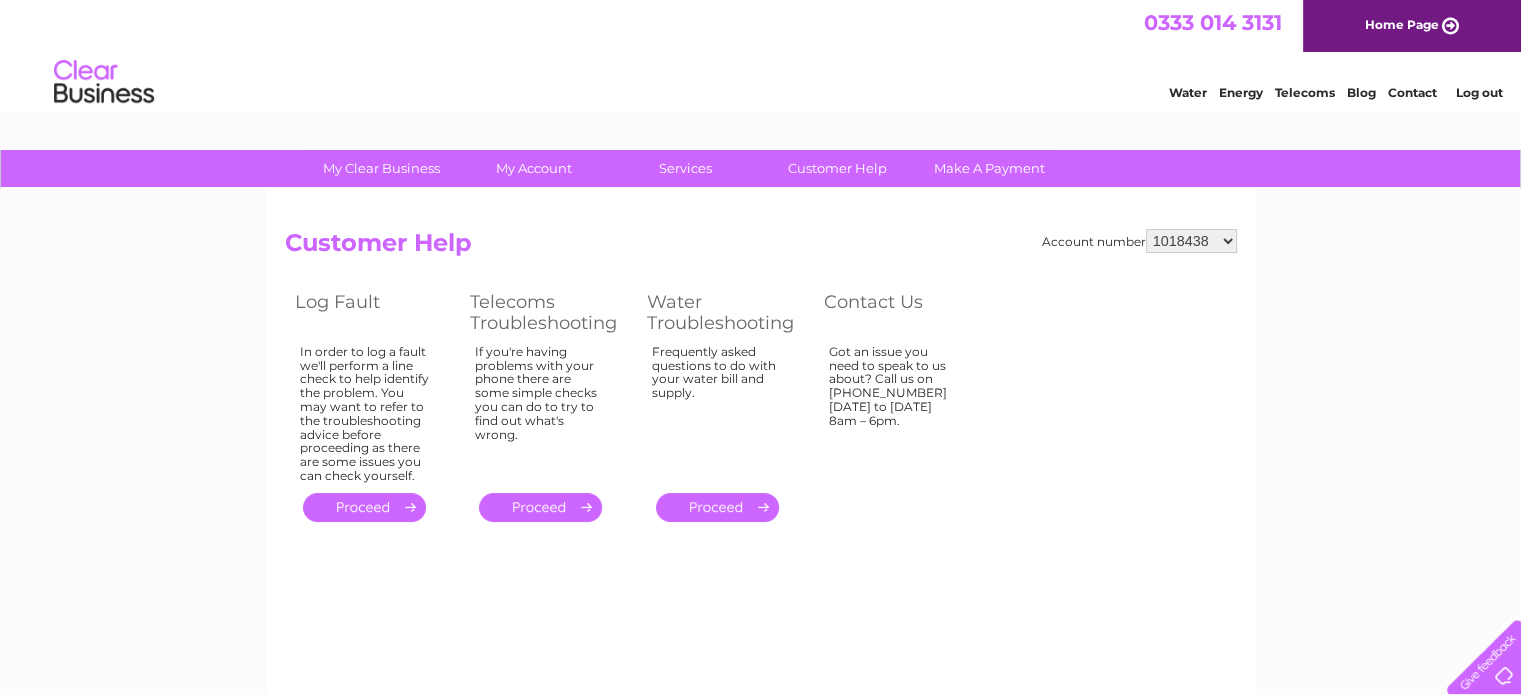 drag, startPoint x: 1215, startPoint y: 237, endPoint x: 1133, endPoint y: 237, distance: 82 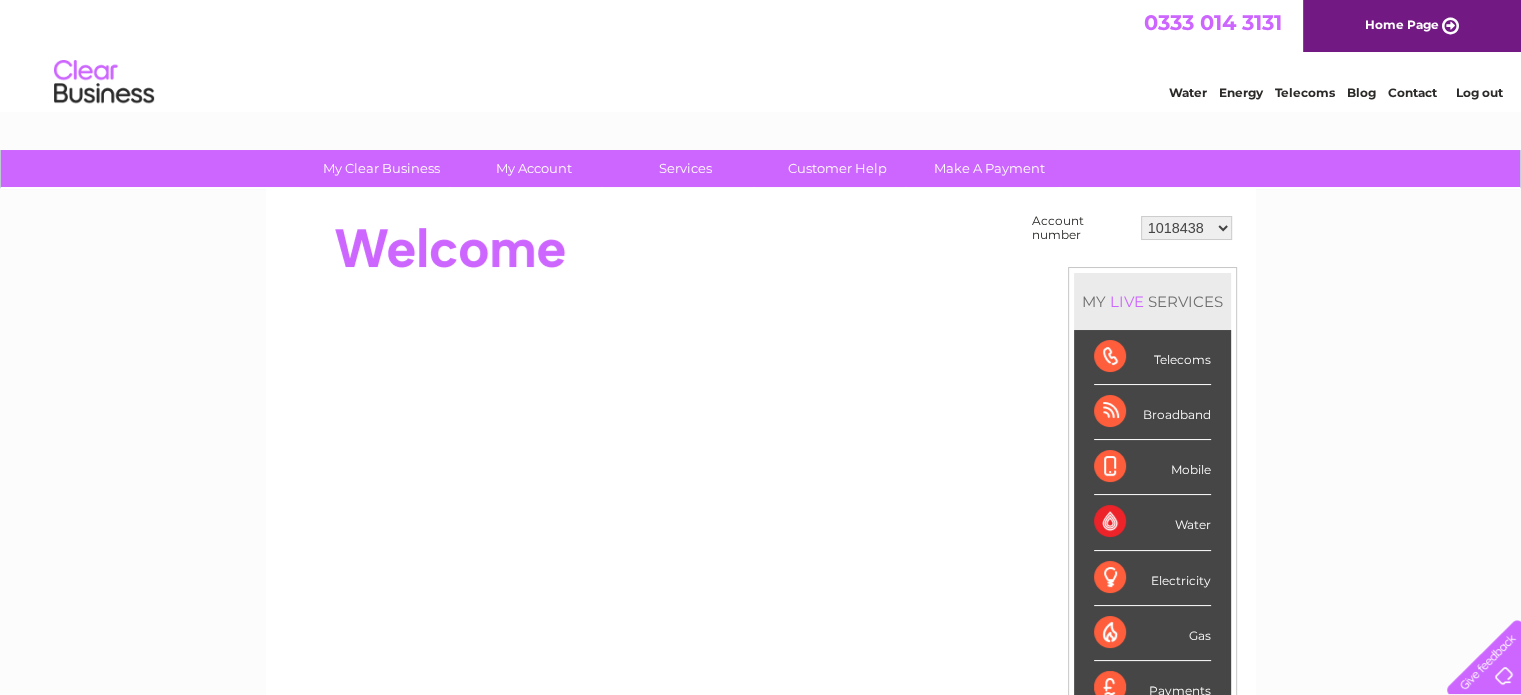 scroll, scrollTop: 0, scrollLeft: 0, axis: both 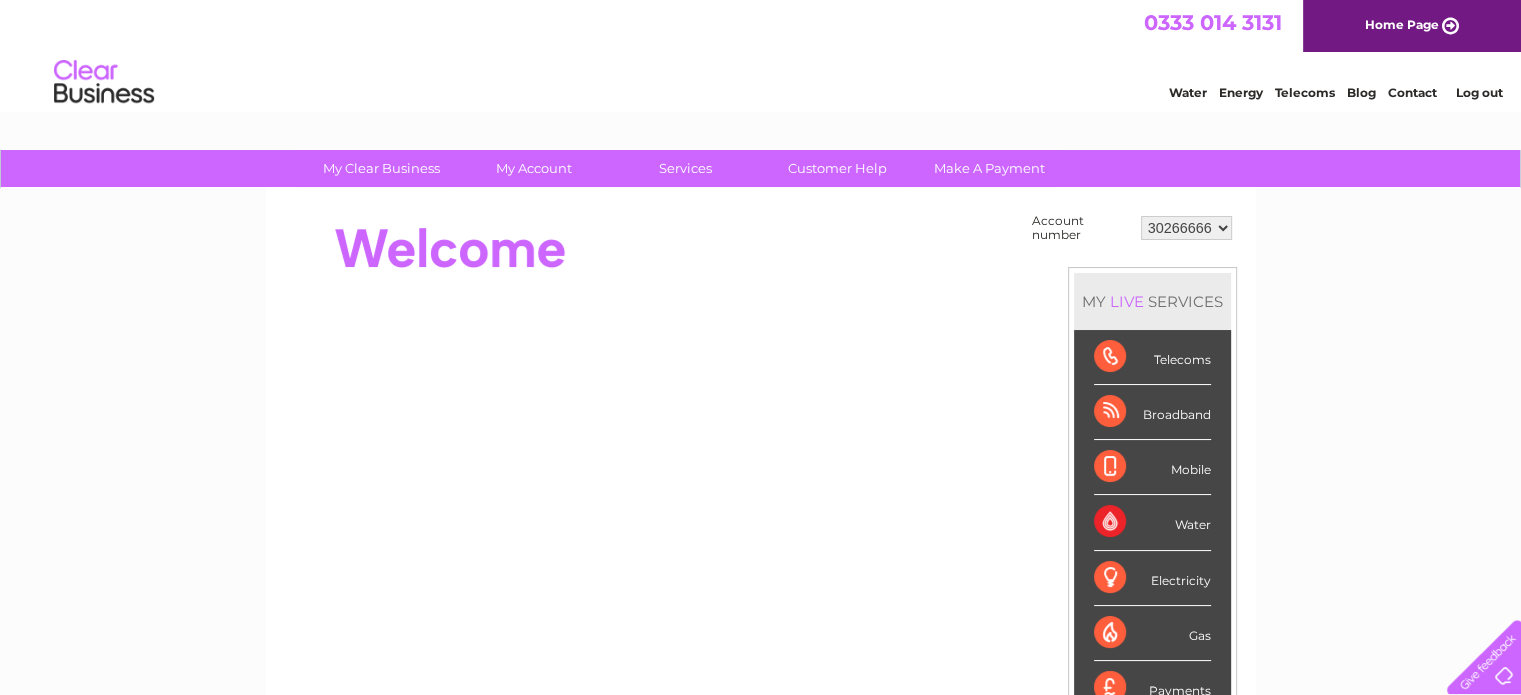drag, startPoint x: 1217, startPoint y: 227, endPoint x: 1352, endPoint y: 243, distance: 135.94484 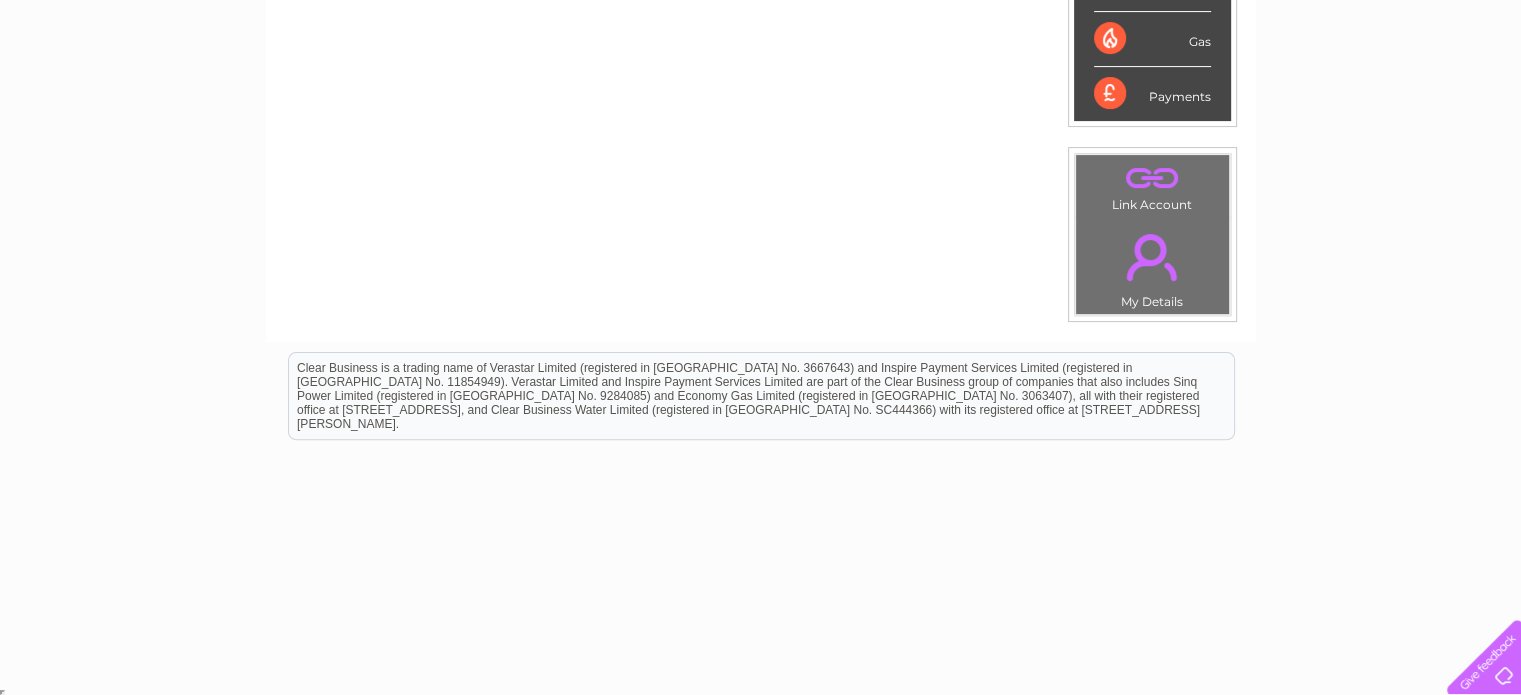 scroll, scrollTop: 0, scrollLeft: 0, axis: both 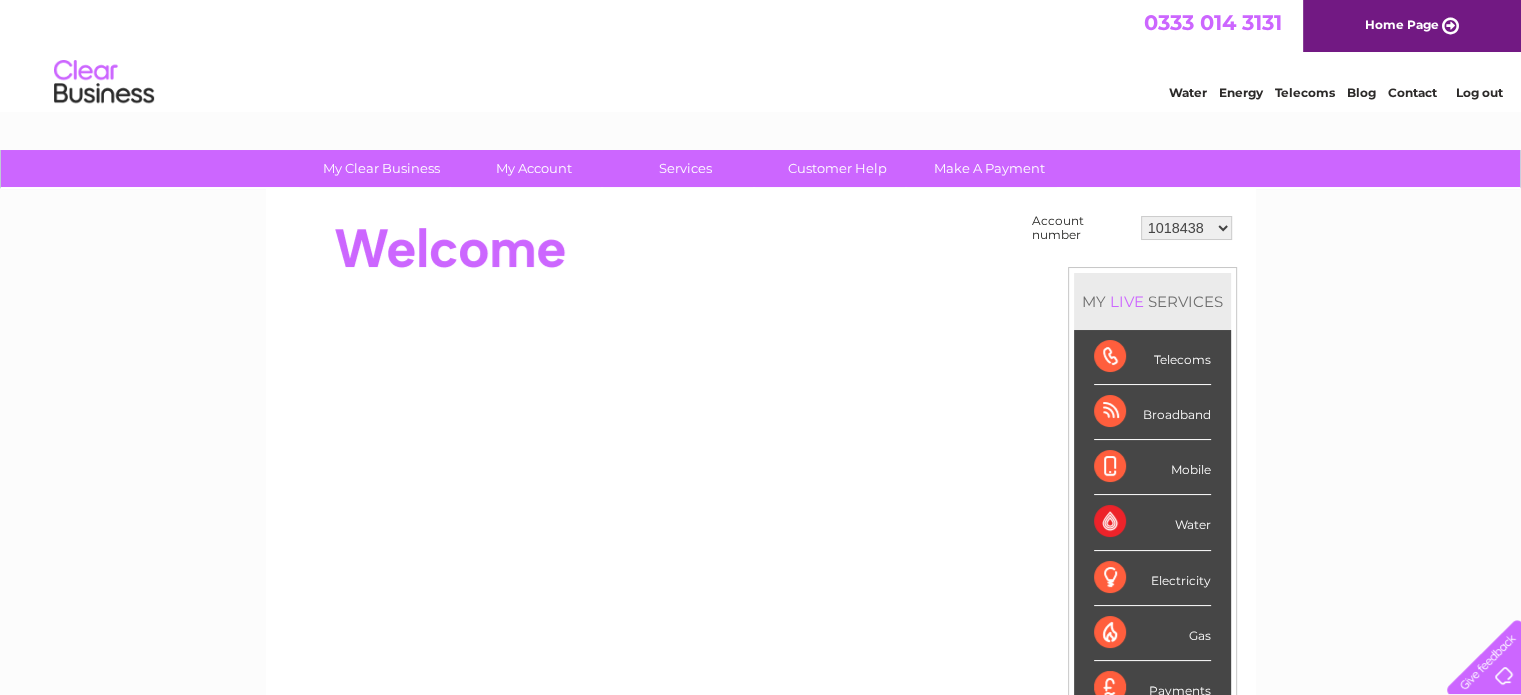 click on "Home Page" at bounding box center (1412, 26) 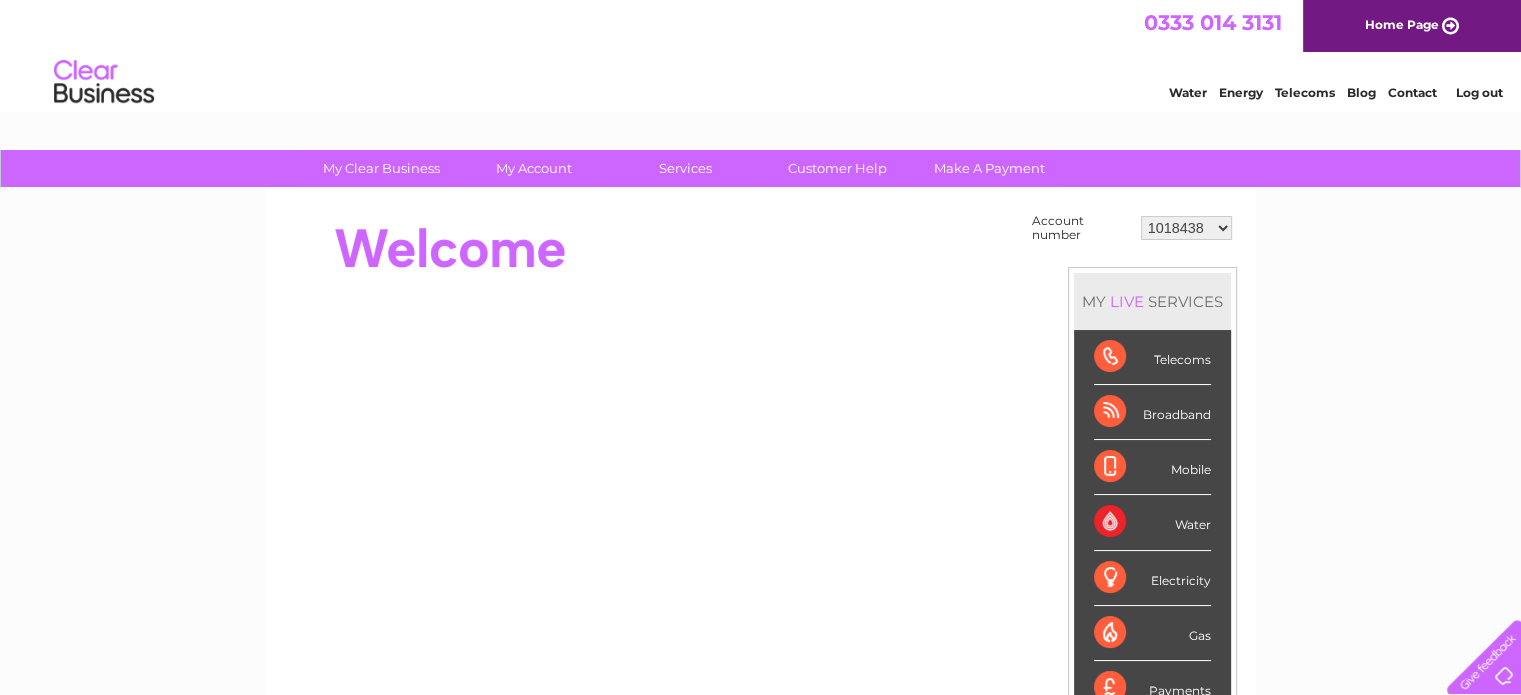 scroll, scrollTop: 0, scrollLeft: 0, axis: both 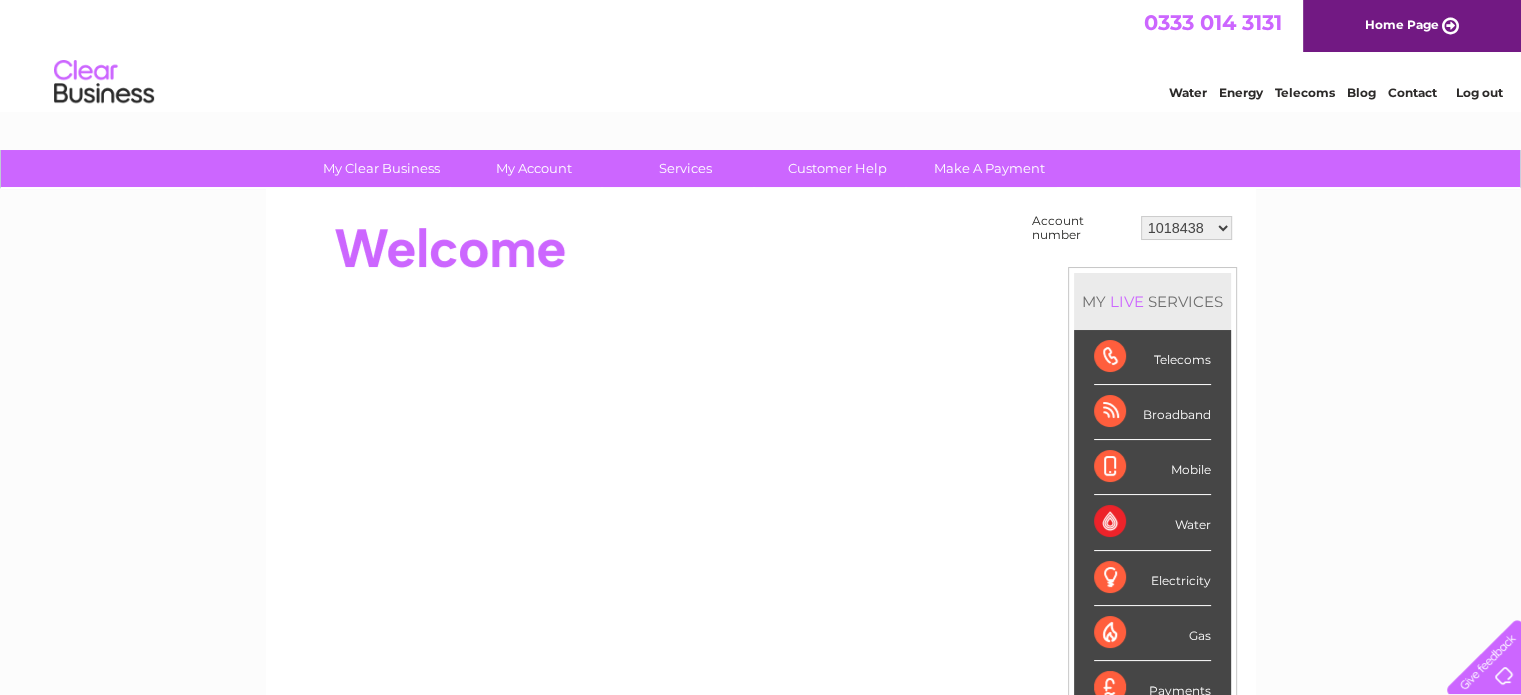 click on "My Clear Business
Login Details
My Details
My Preferences
Link Account
My Account
Bills and Payments   Direct Debit   Moving Premises" at bounding box center [760, 714] 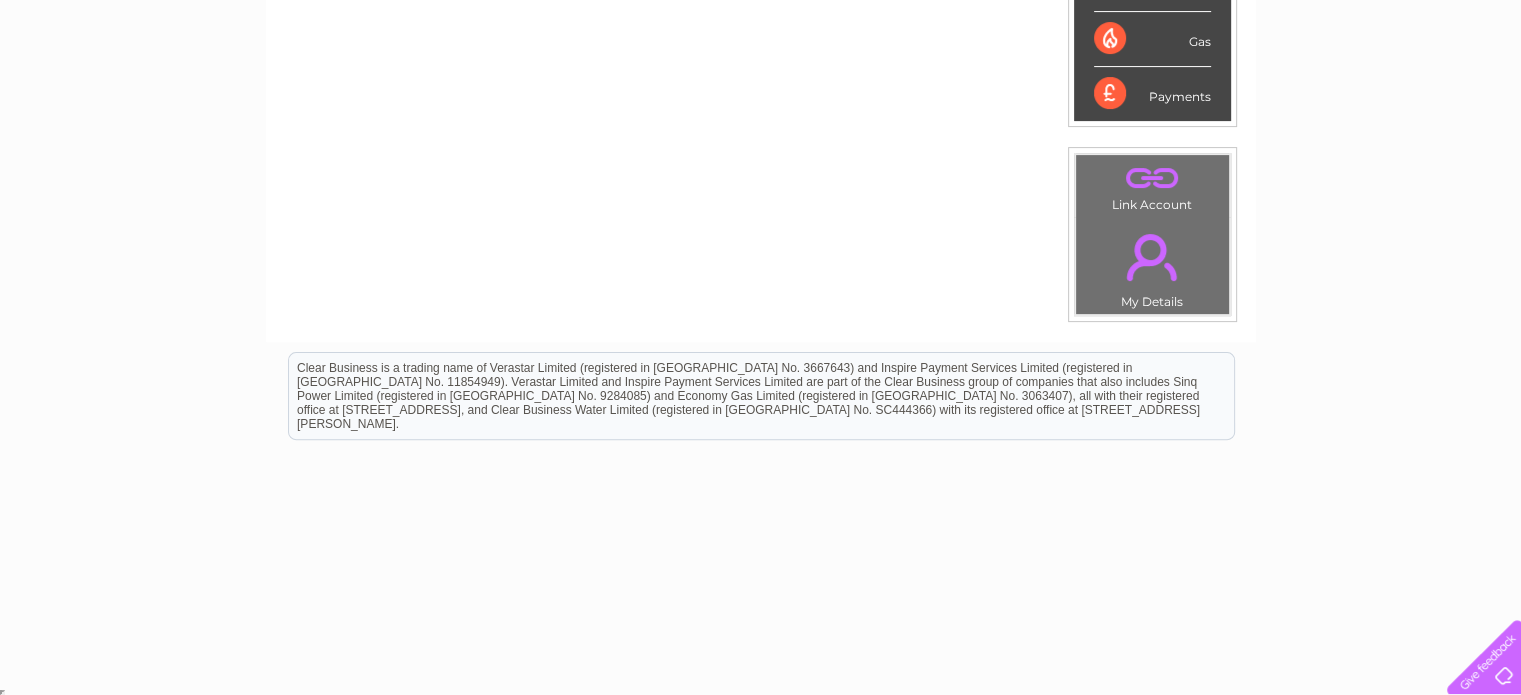 scroll, scrollTop: 0, scrollLeft: 0, axis: both 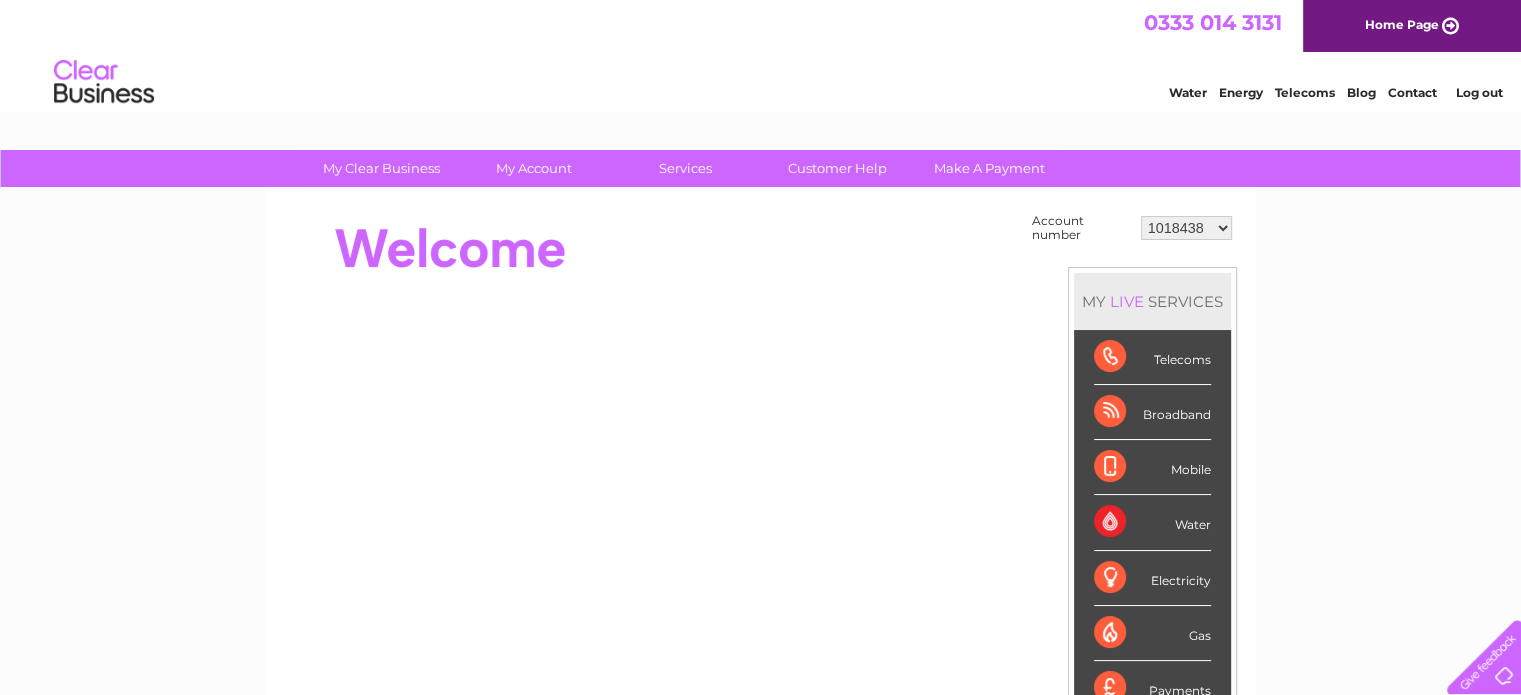 drag, startPoint x: 1207, startPoint y: 225, endPoint x: 1165, endPoint y: 218, distance: 42.579338 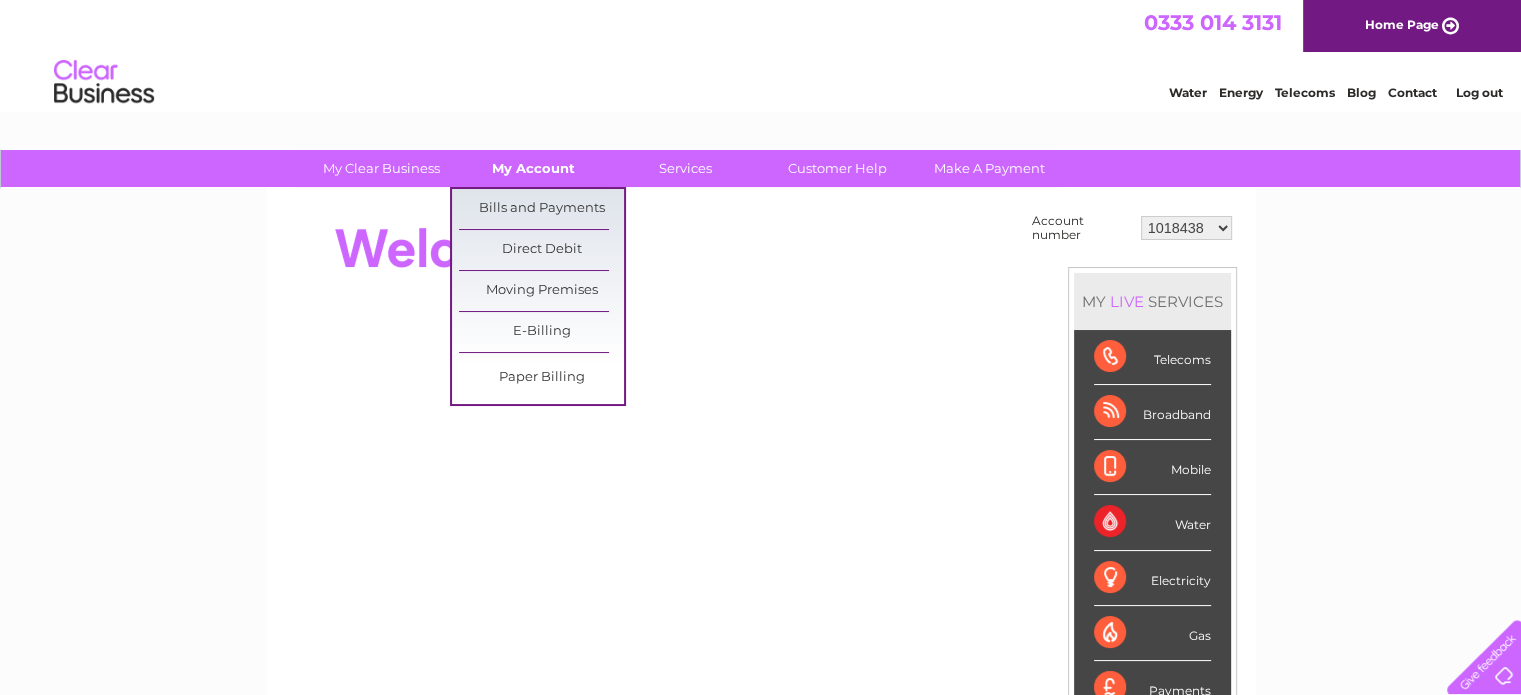 click on "My Account" at bounding box center (533, 168) 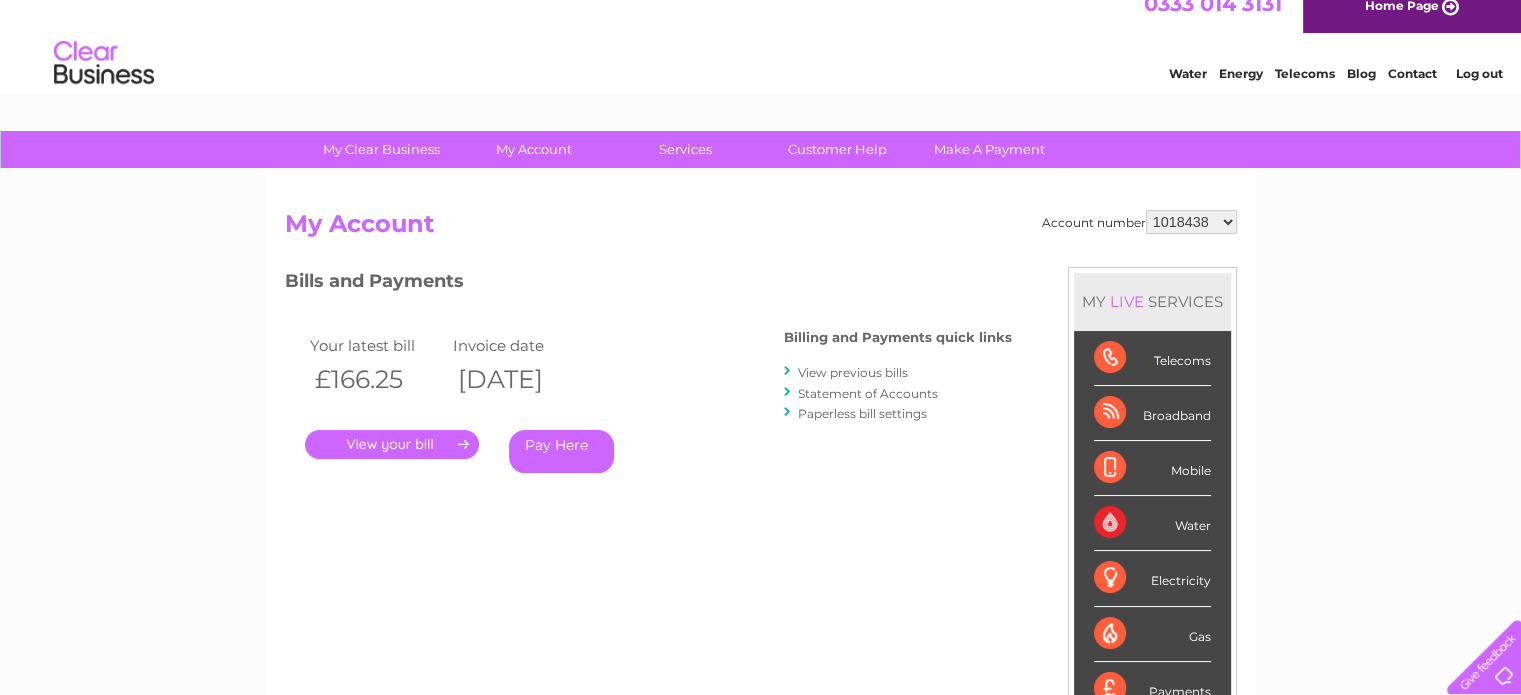 scroll, scrollTop: 23, scrollLeft: 0, axis: vertical 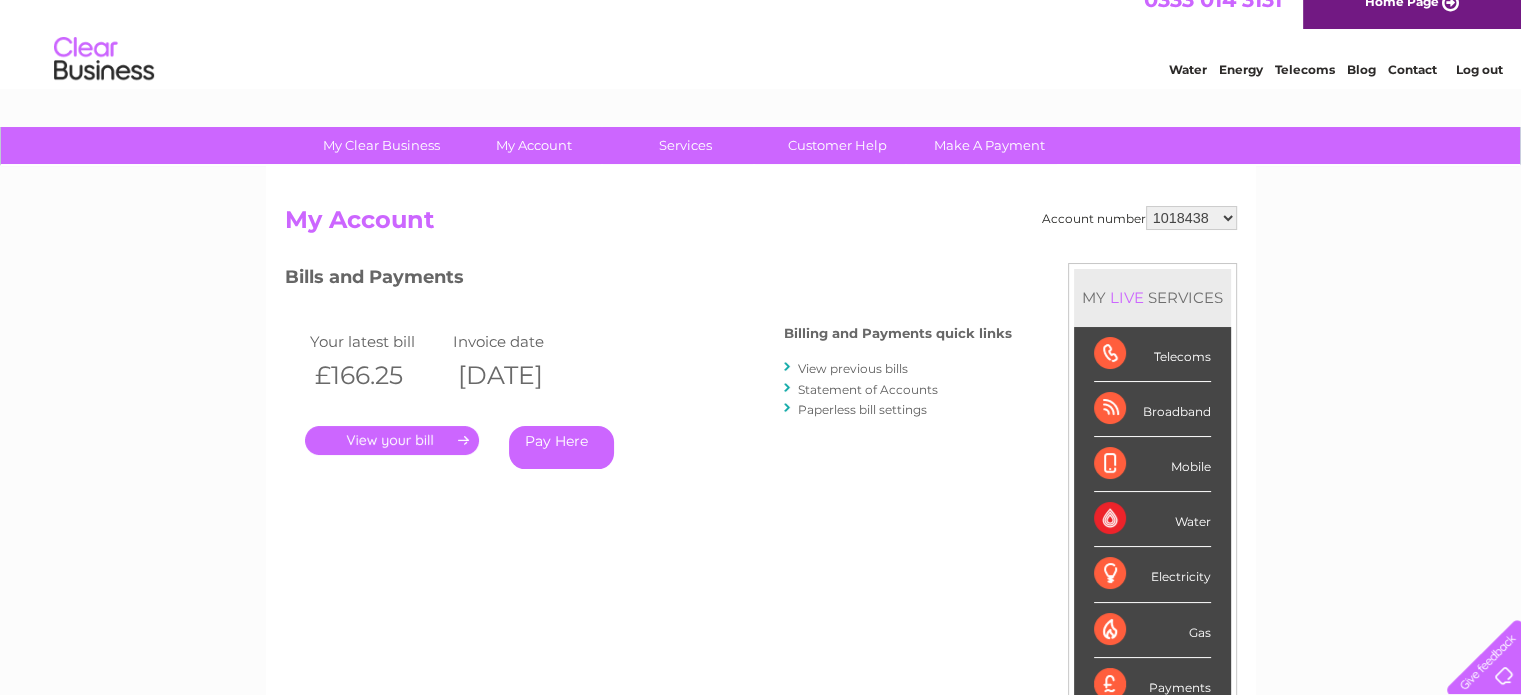 click on "." at bounding box center [392, 440] 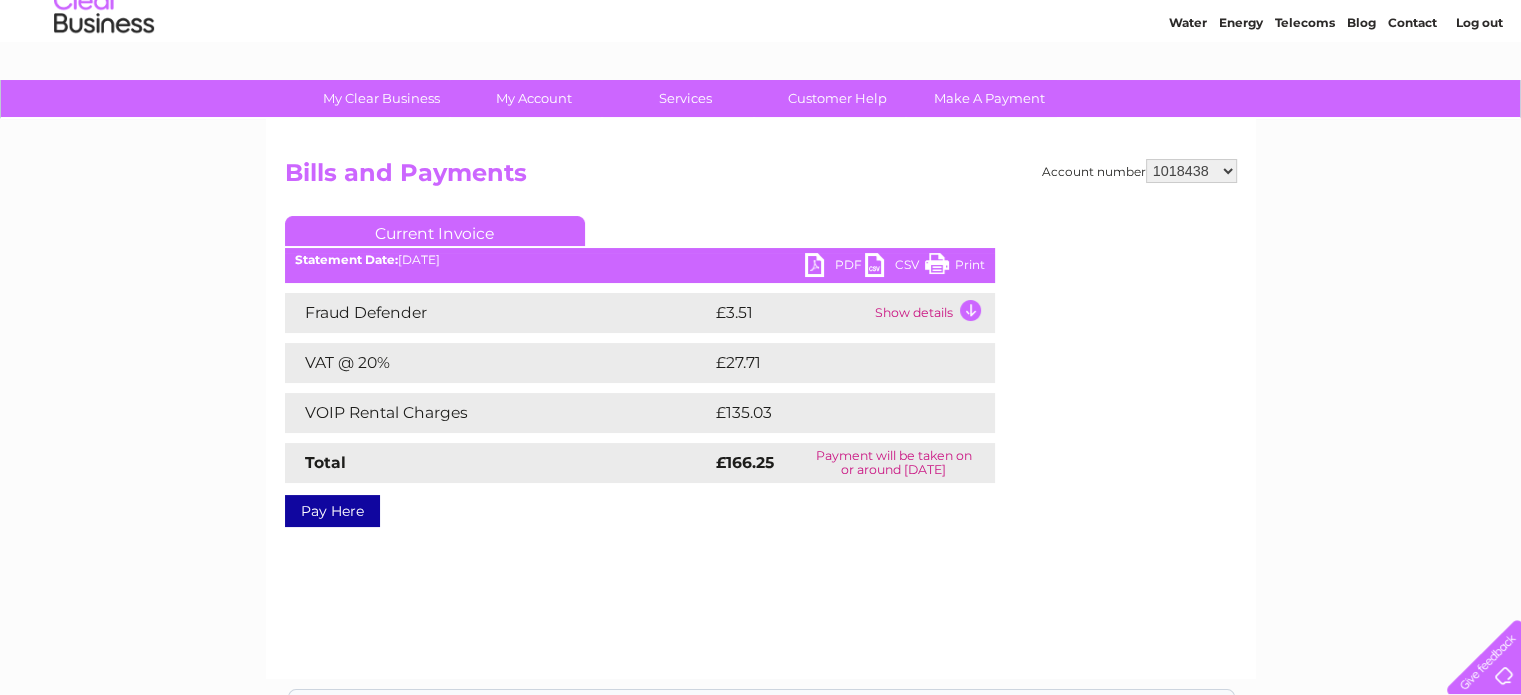 scroll, scrollTop: 82, scrollLeft: 0, axis: vertical 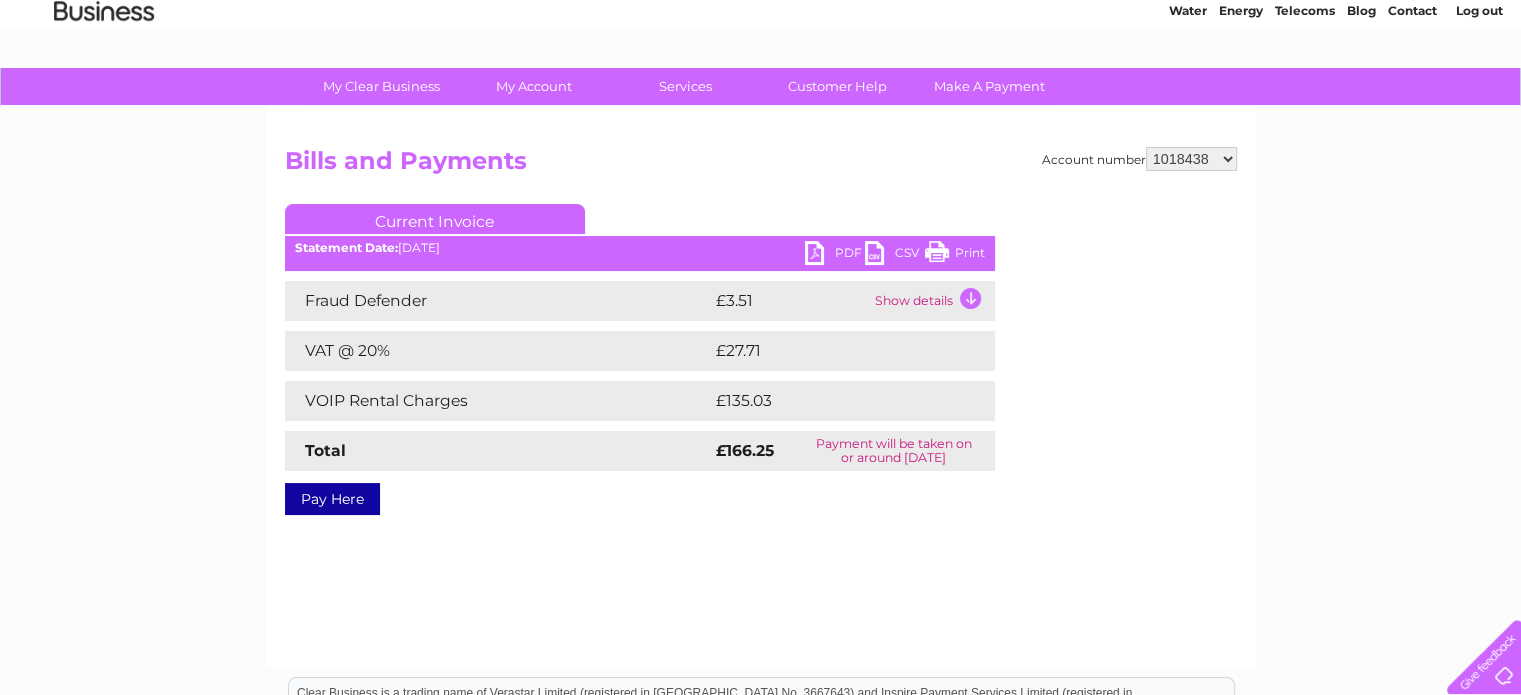 click on "PDF" at bounding box center [835, 255] 